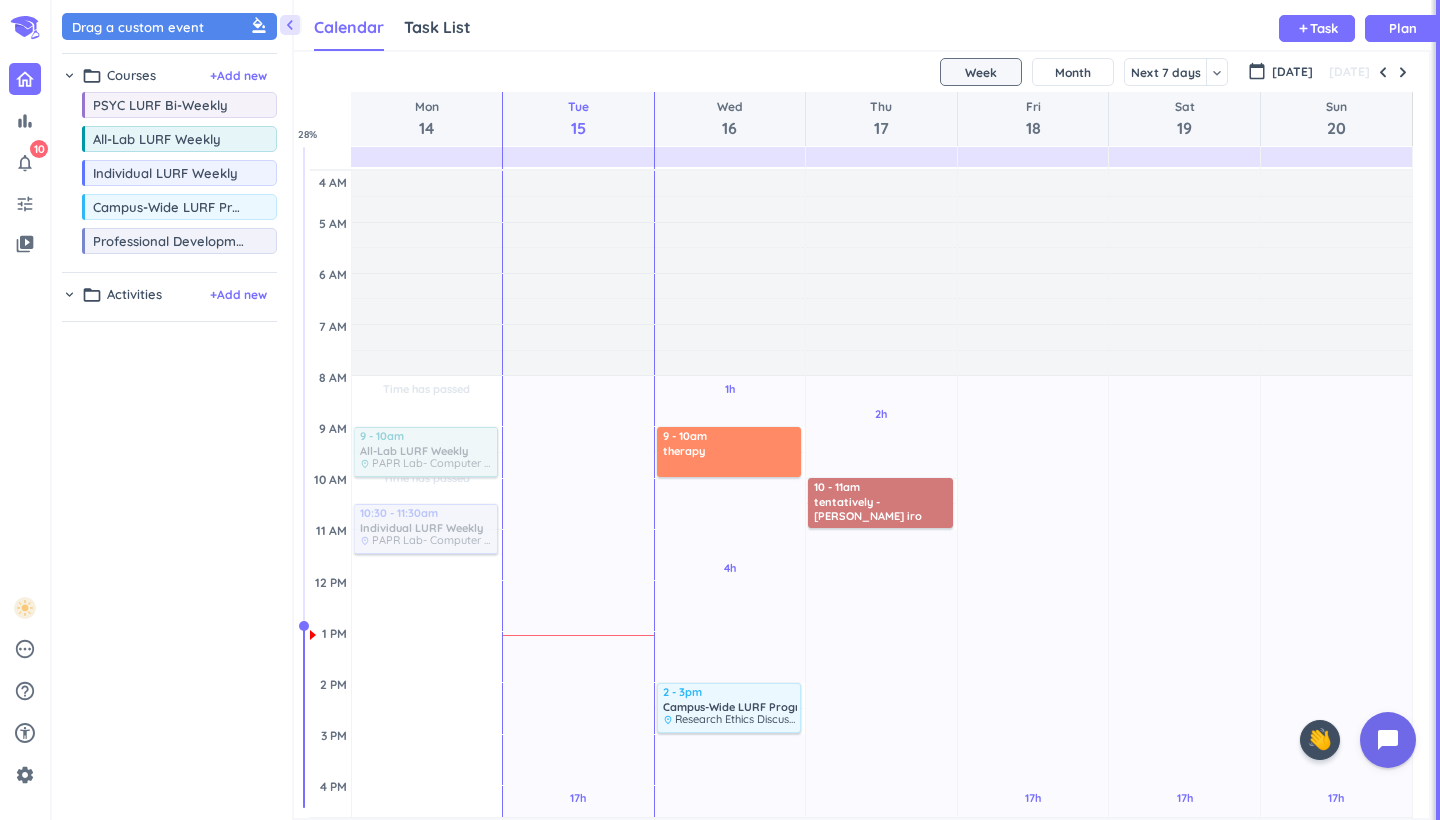 scroll, scrollTop: 0, scrollLeft: 0, axis: both 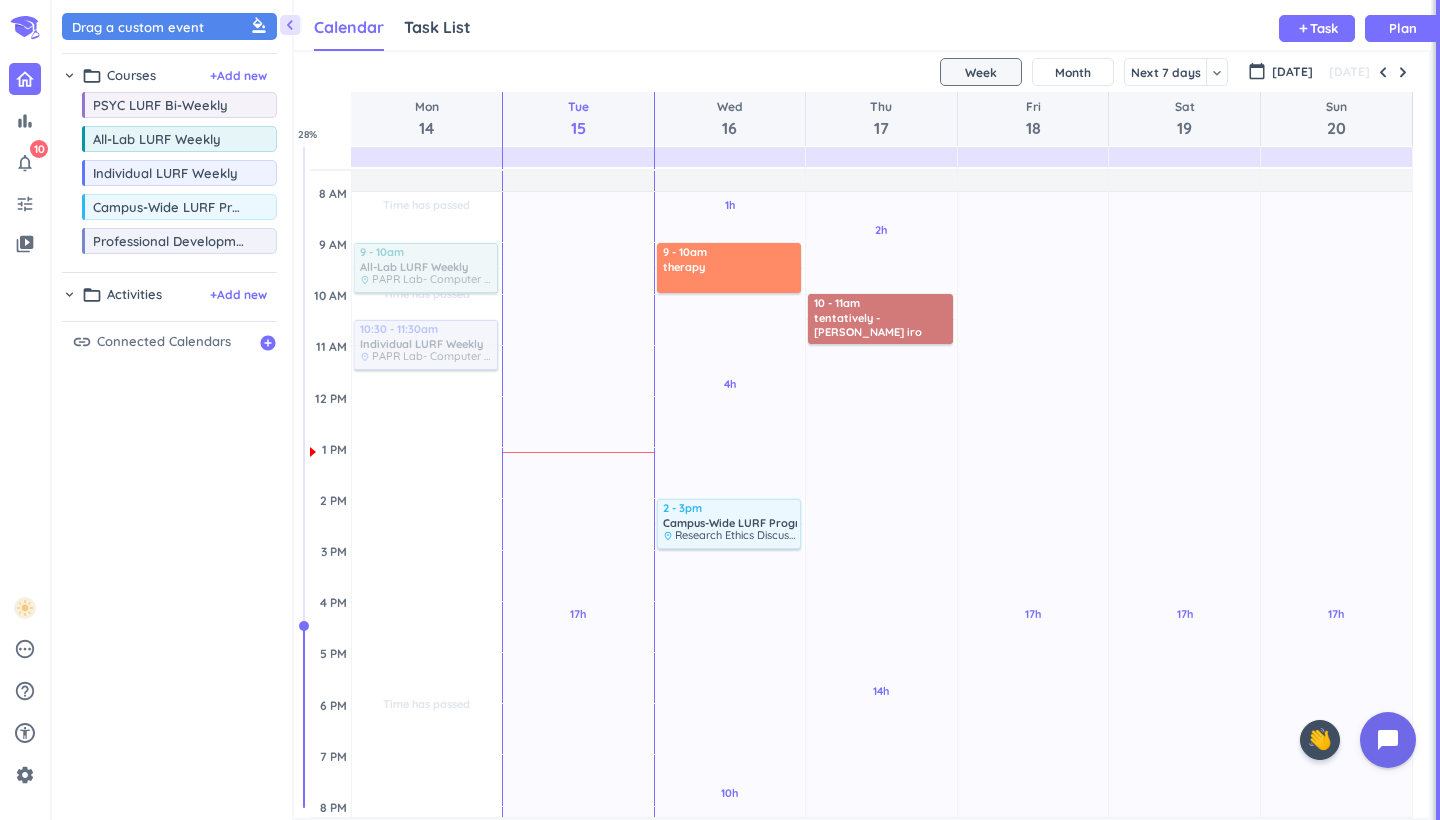 click on "[DATE]" at bounding box center (861, 72) 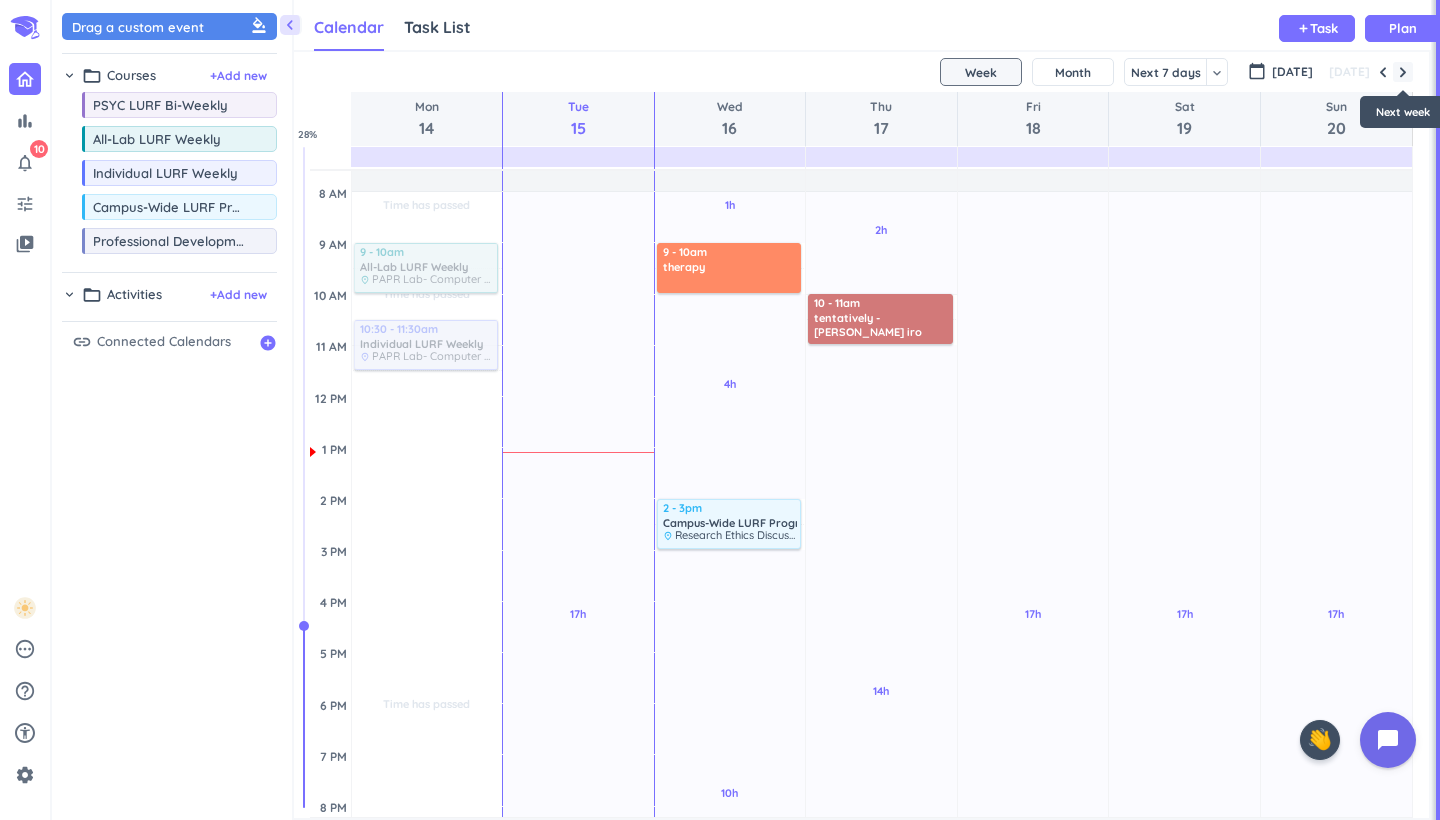 click at bounding box center [1403, 72] 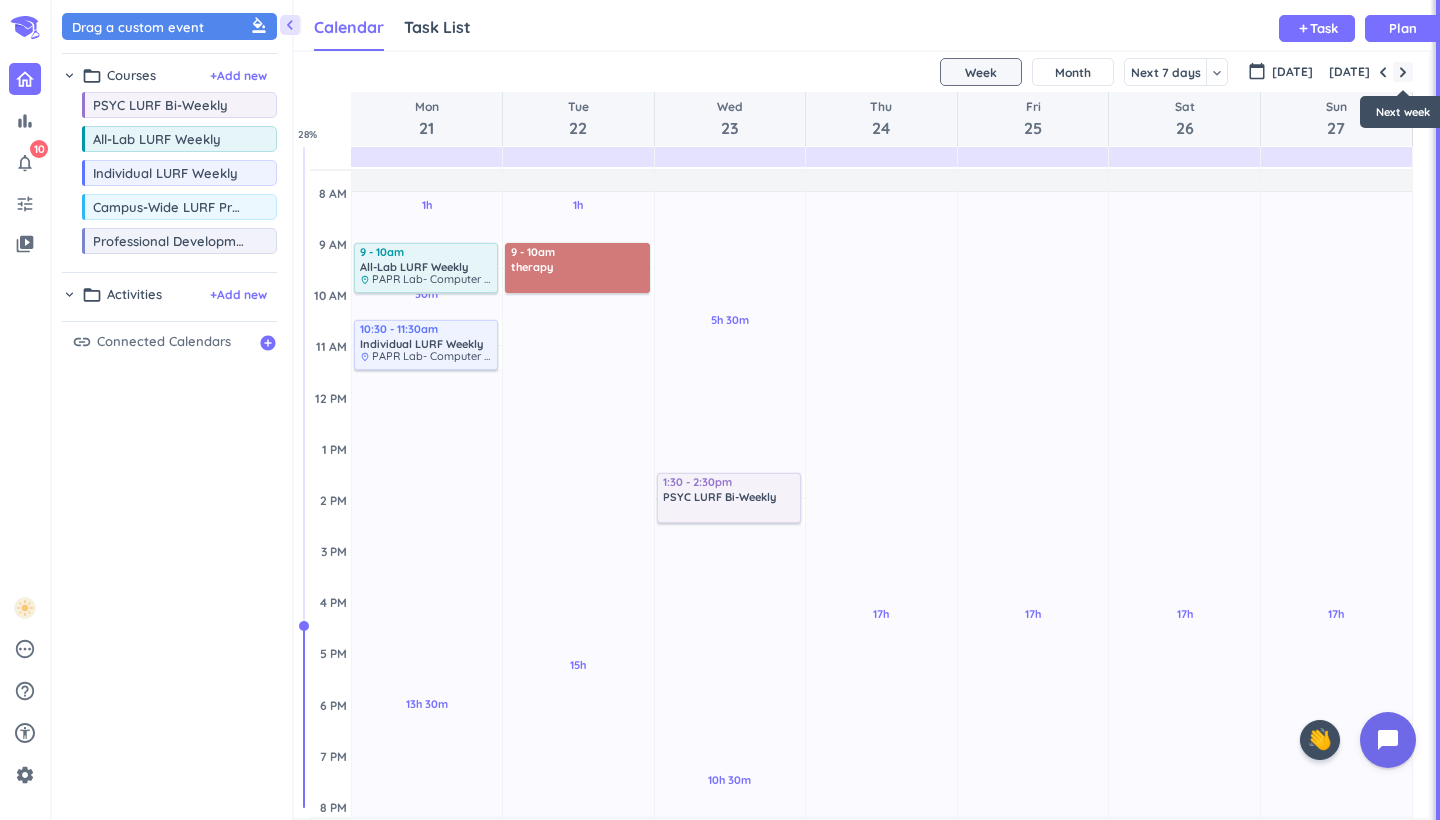 scroll, scrollTop: 104, scrollLeft: 0, axis: vertical 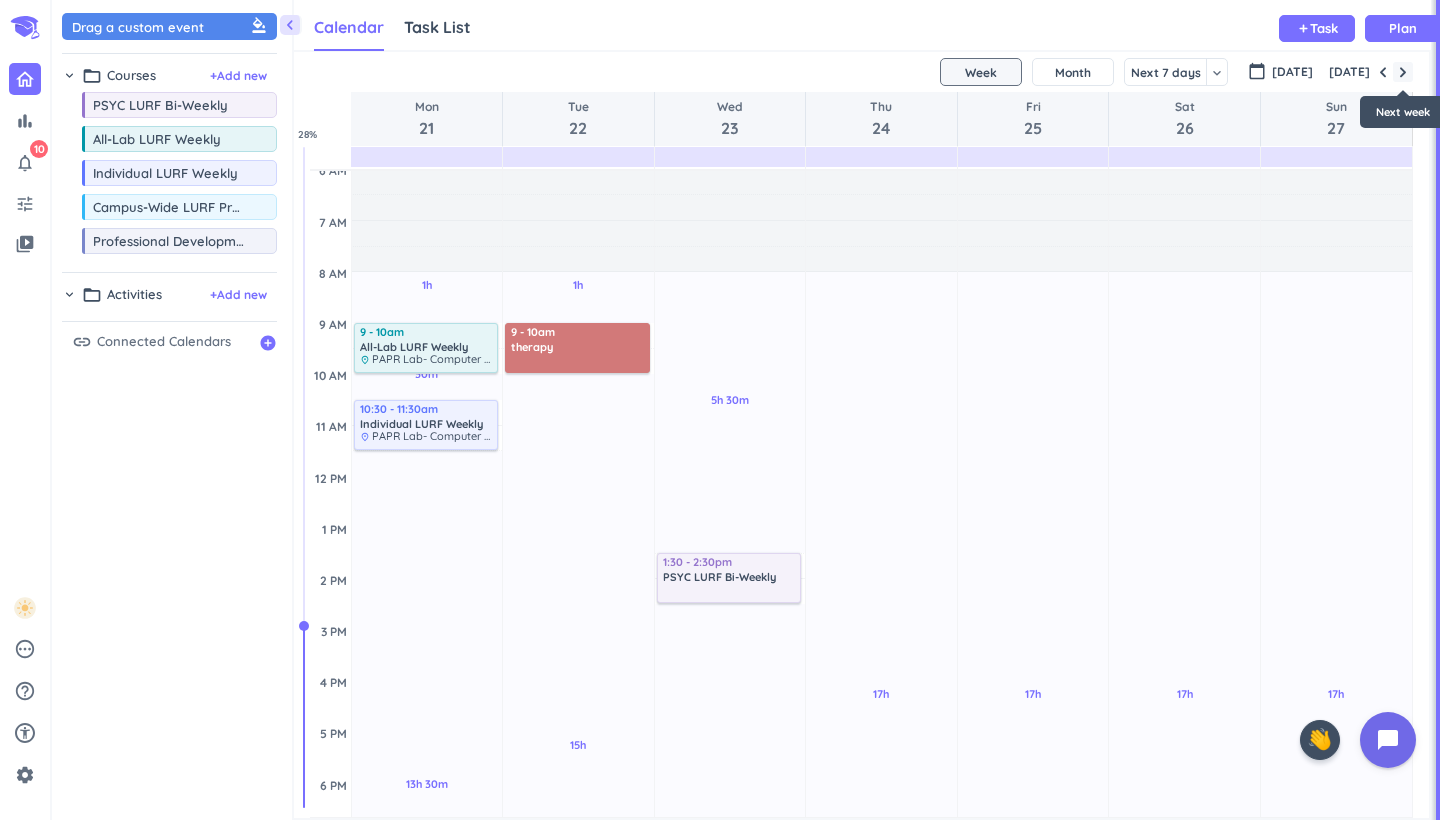 click at bounding box center (1403, 72) 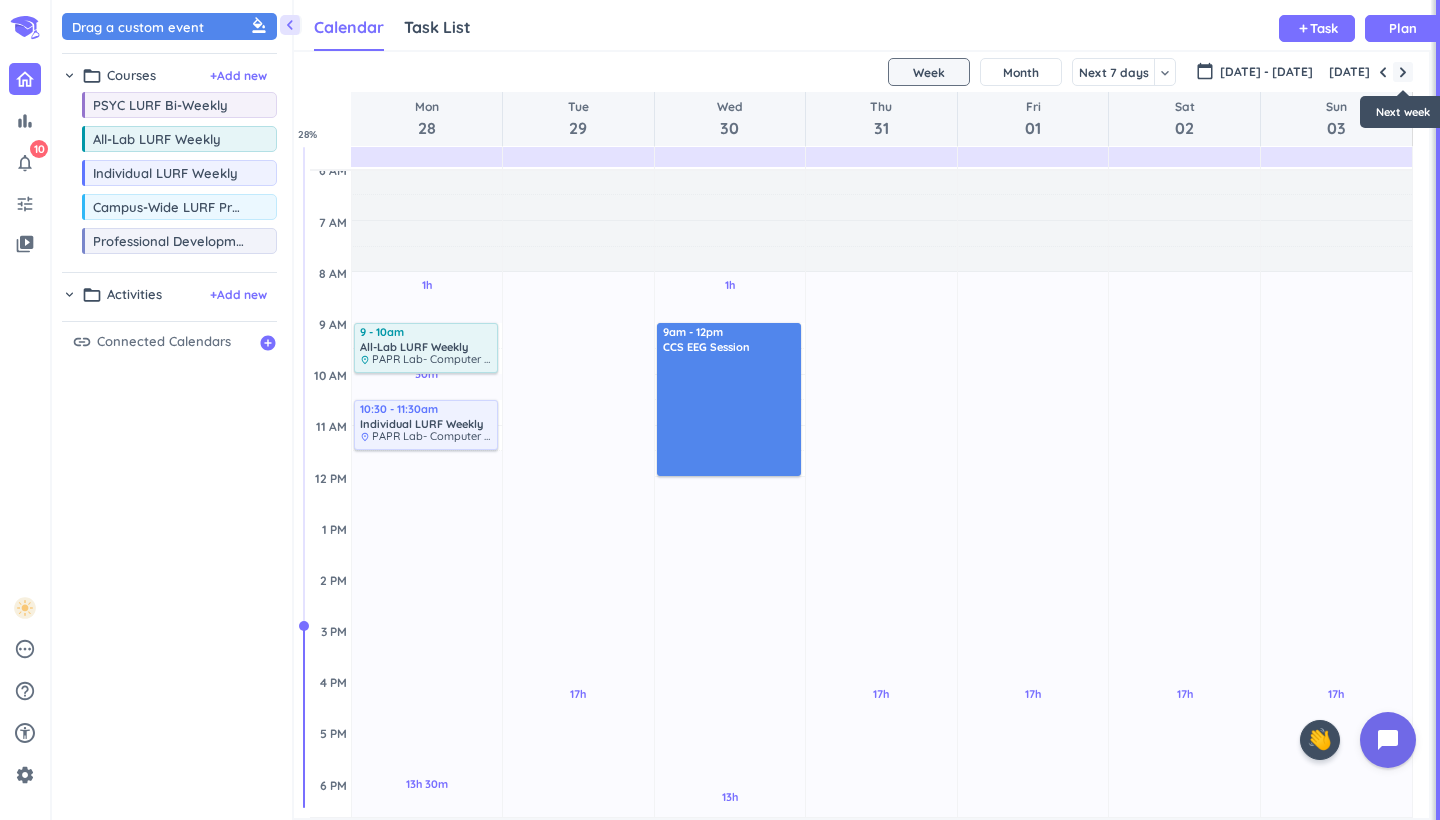 click at bounding box center (1403, 72) 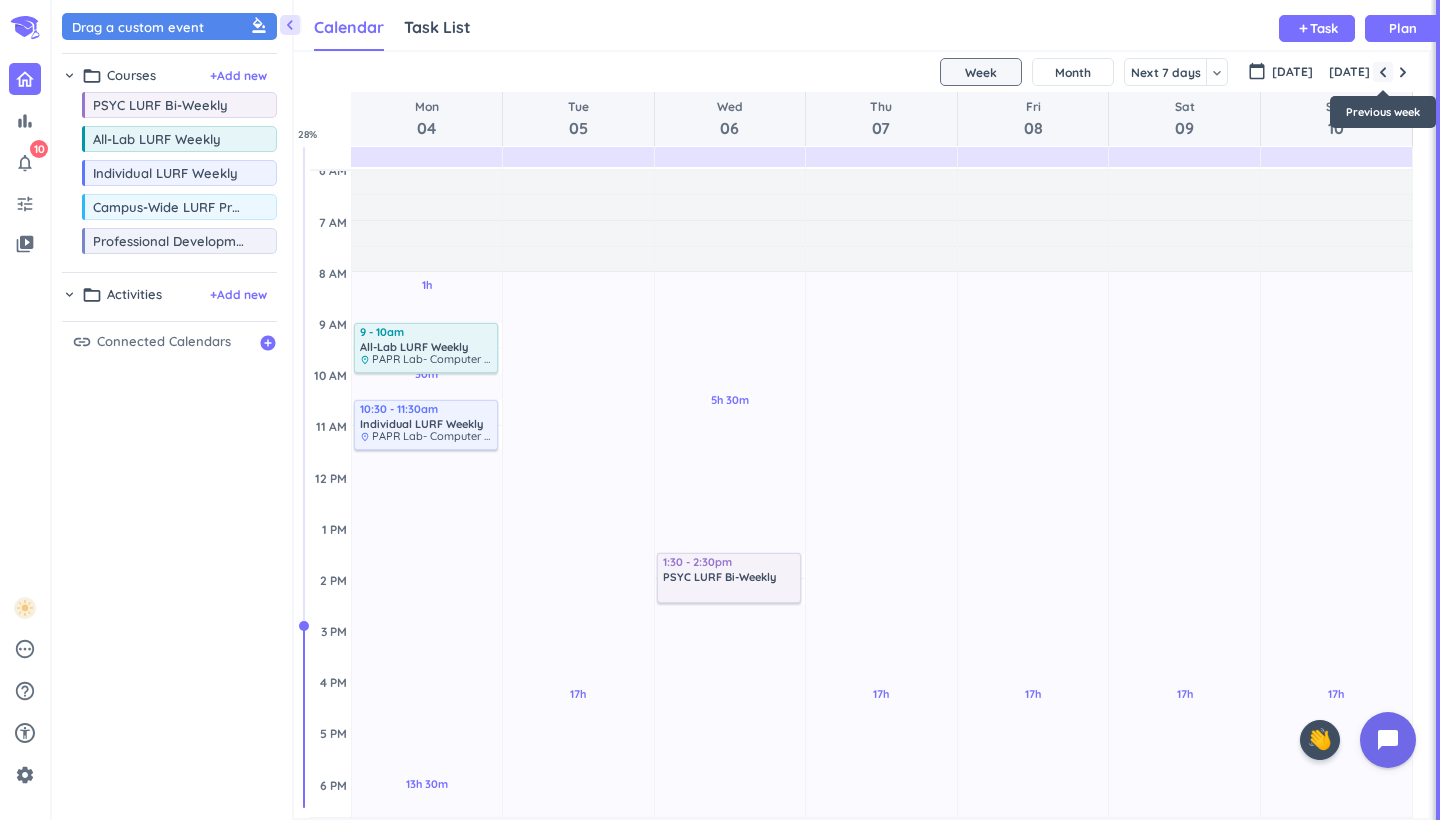 click at bounding box center (1383, 72) 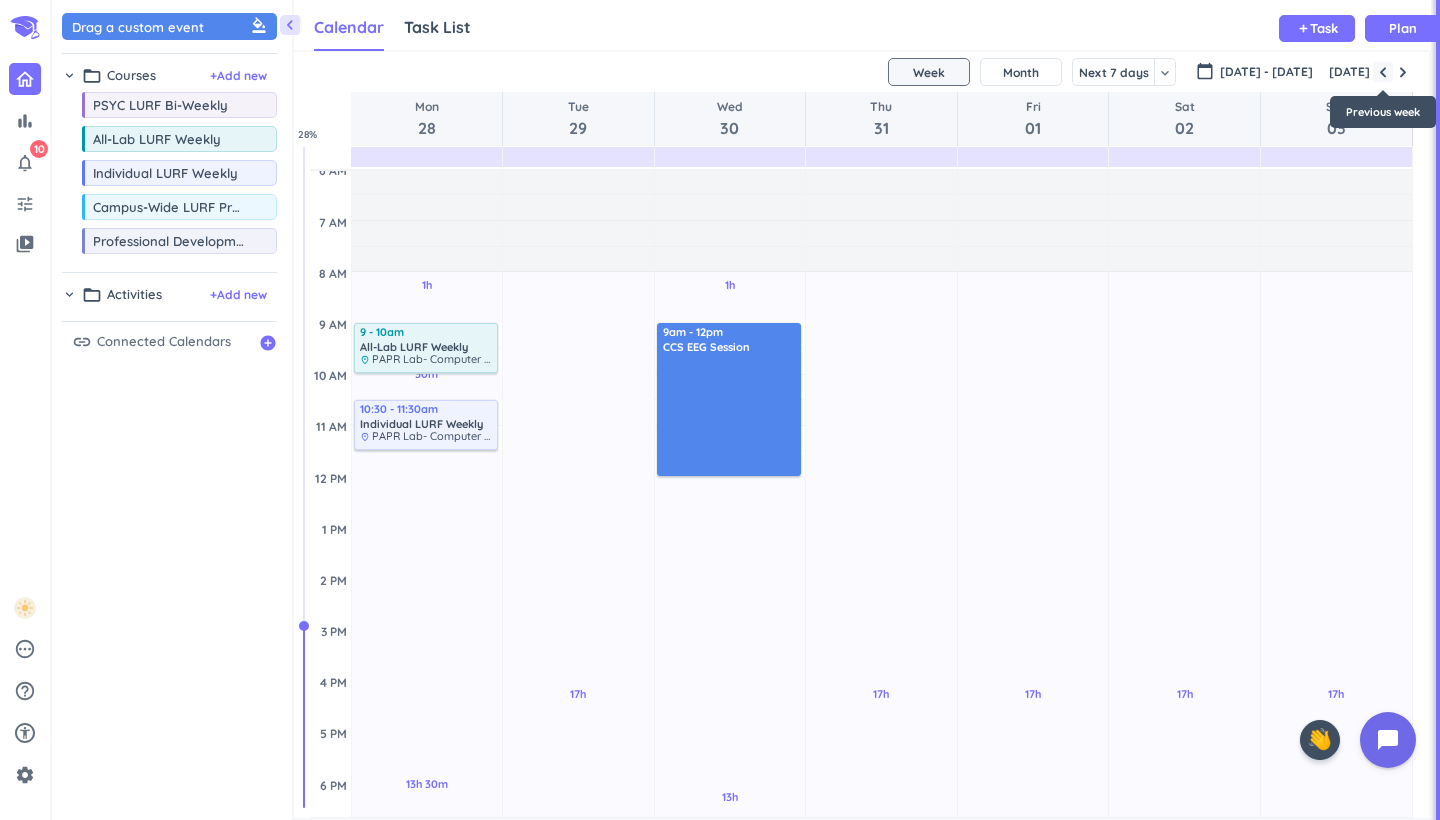 click at bounding box center [1383, 72] 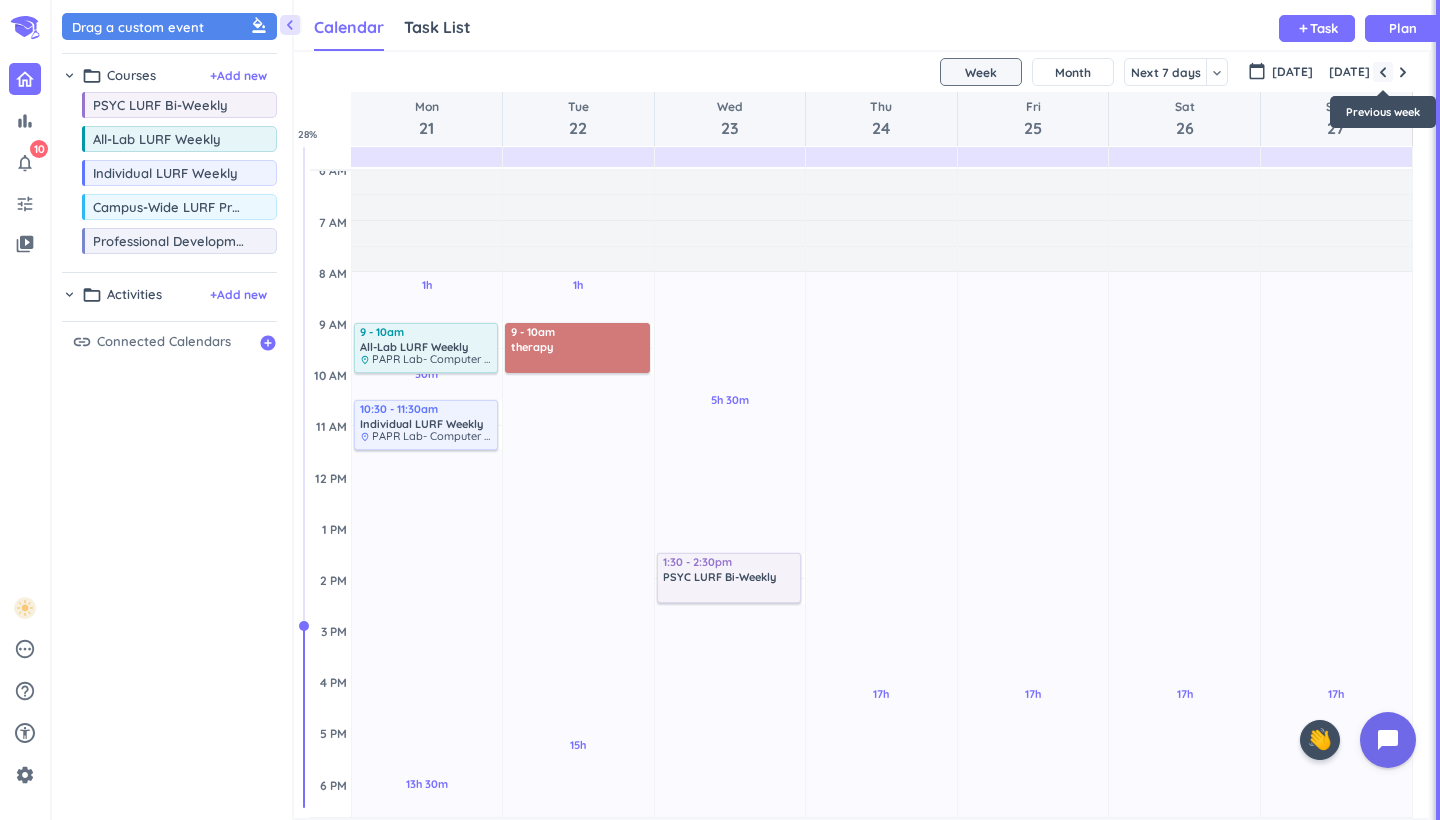 click at bounding box center (1383, 72) 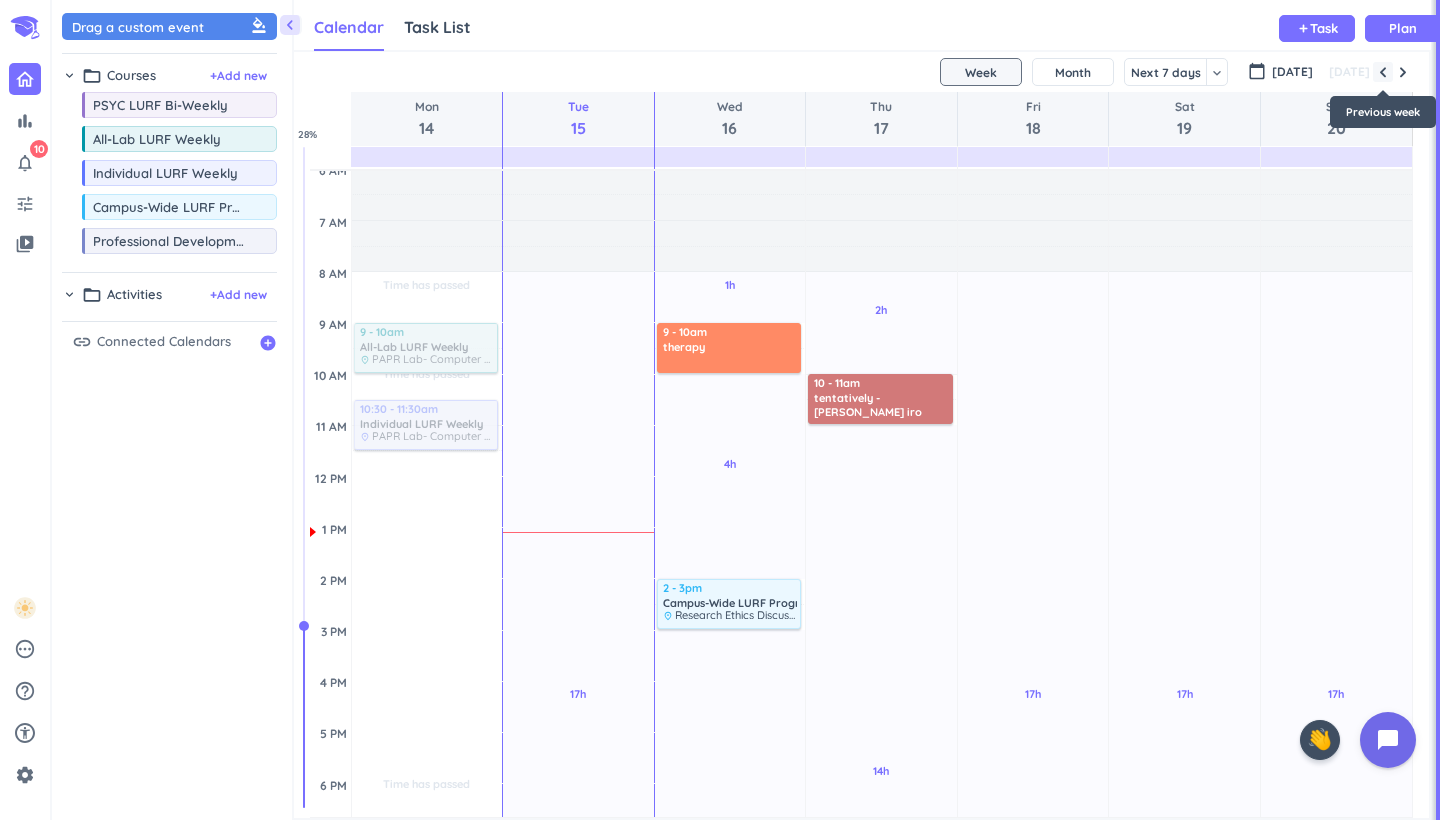 click at bounding box center [1383, 72] 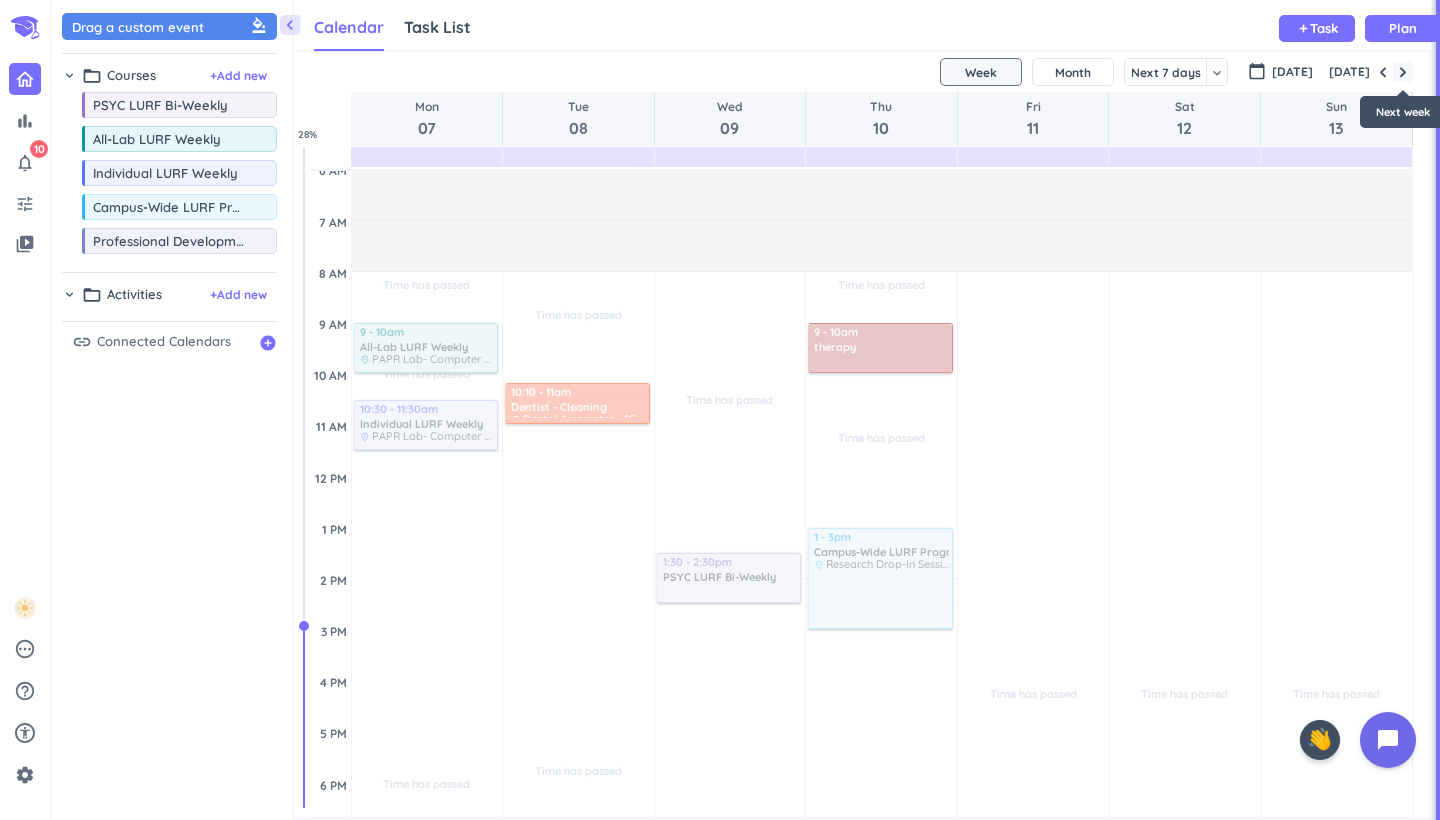 click at bounding box center [1403, 72] 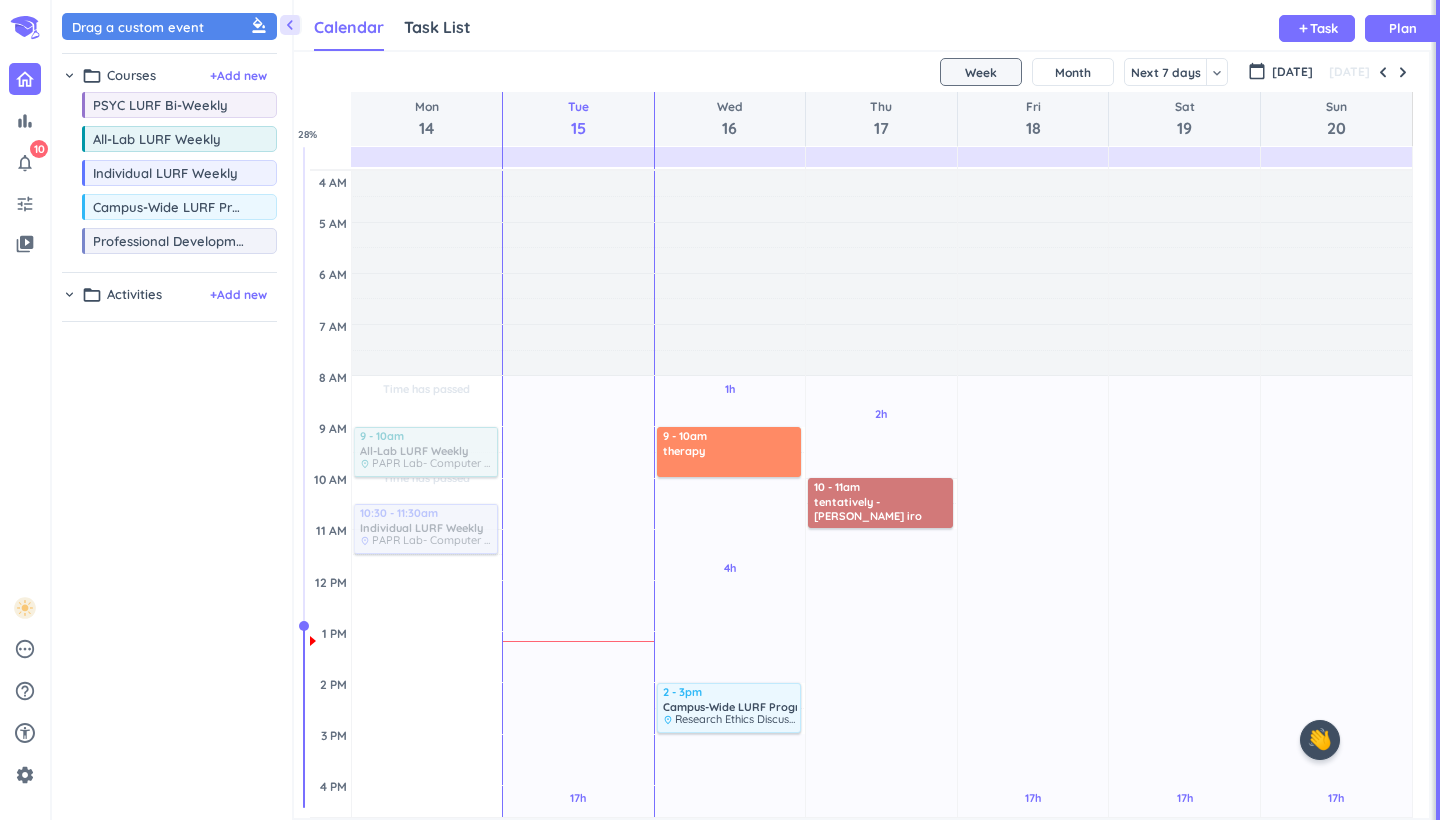 scroll, scrollTop: 0, scrollLeft: 0, axis: both 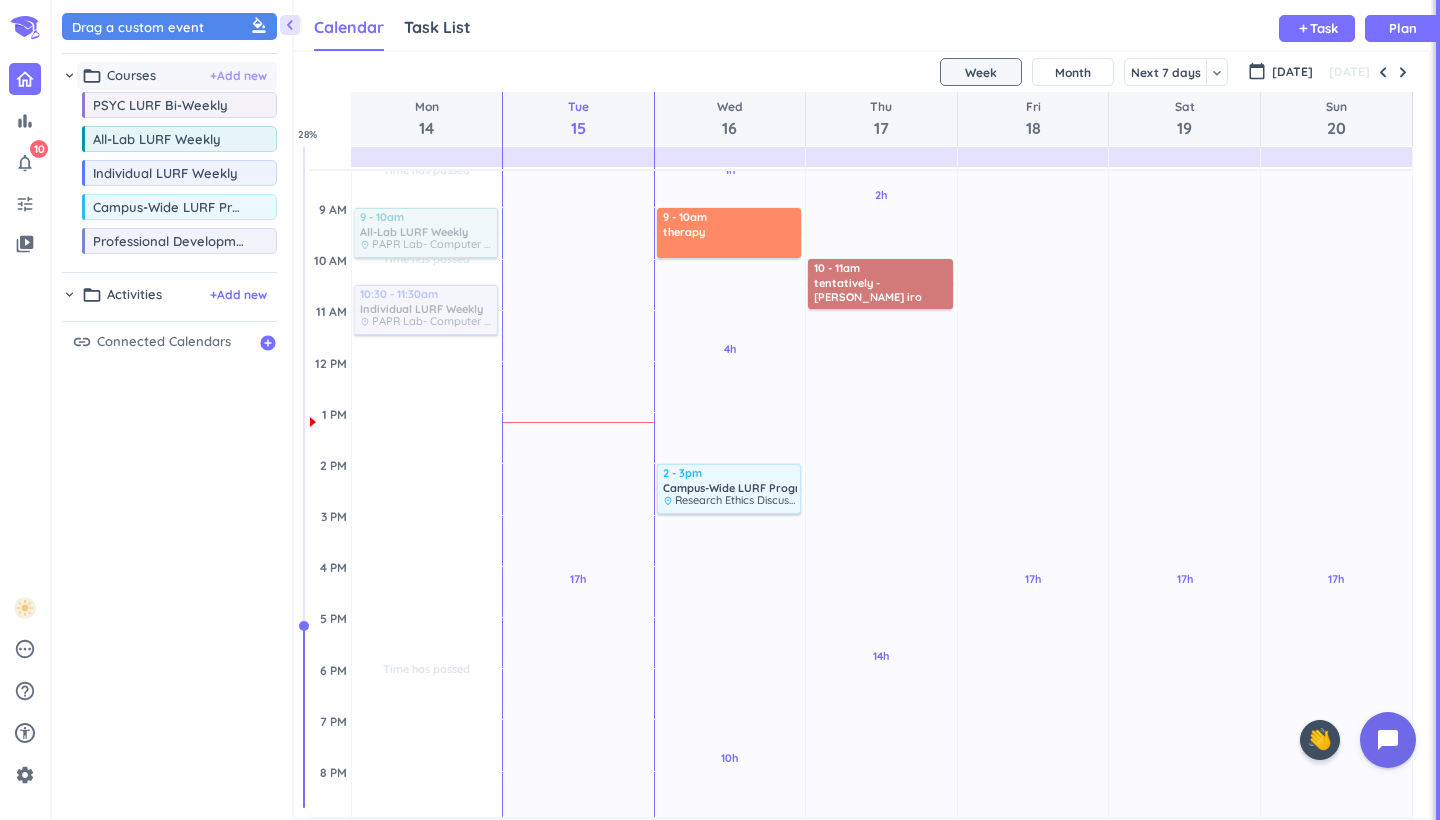 click on "+  Add new" at bounding box center (238, 76) 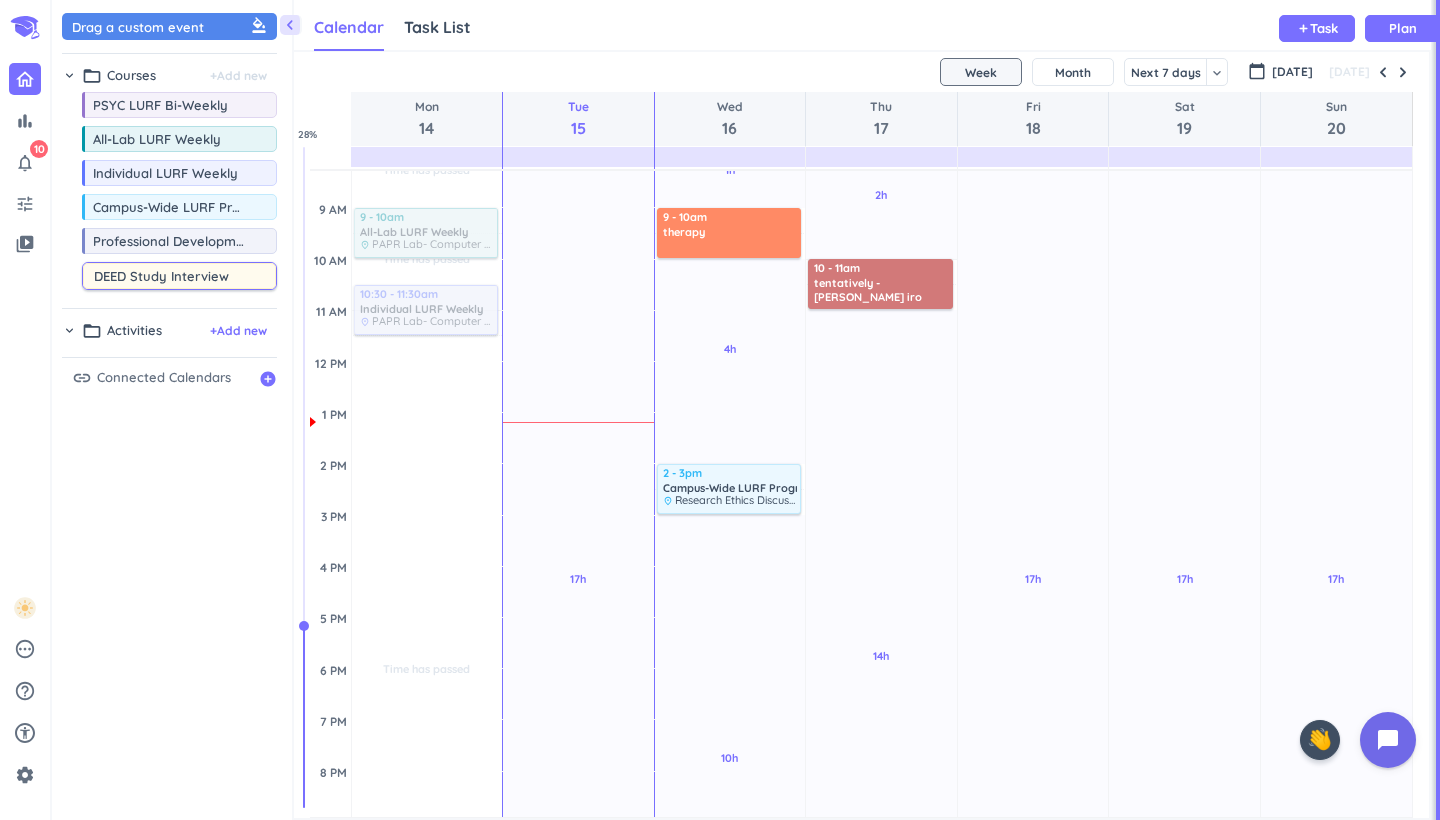 type on "DEED Study Interview" 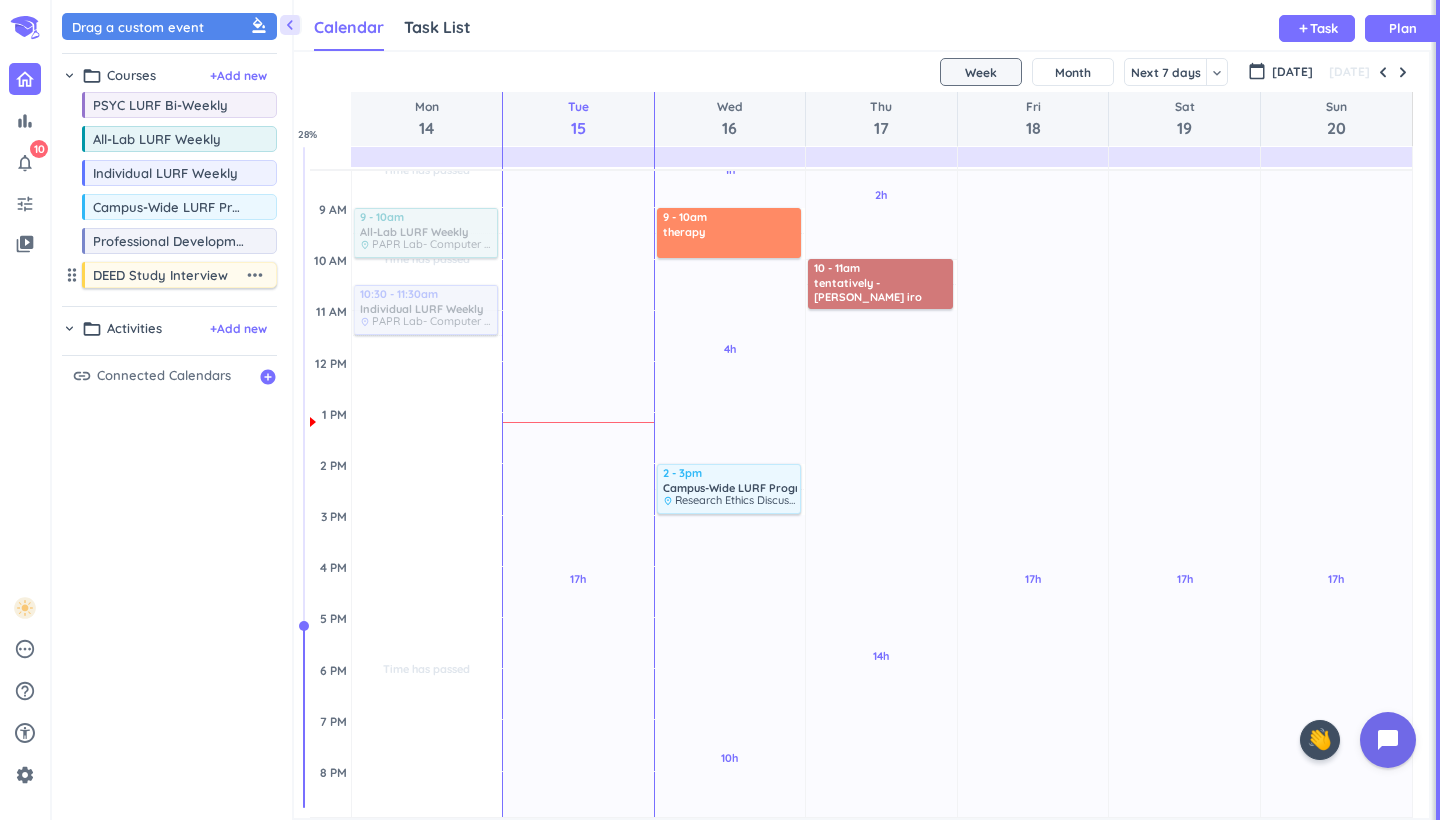 click on "more_horiz" at bounding box center [257, 275] 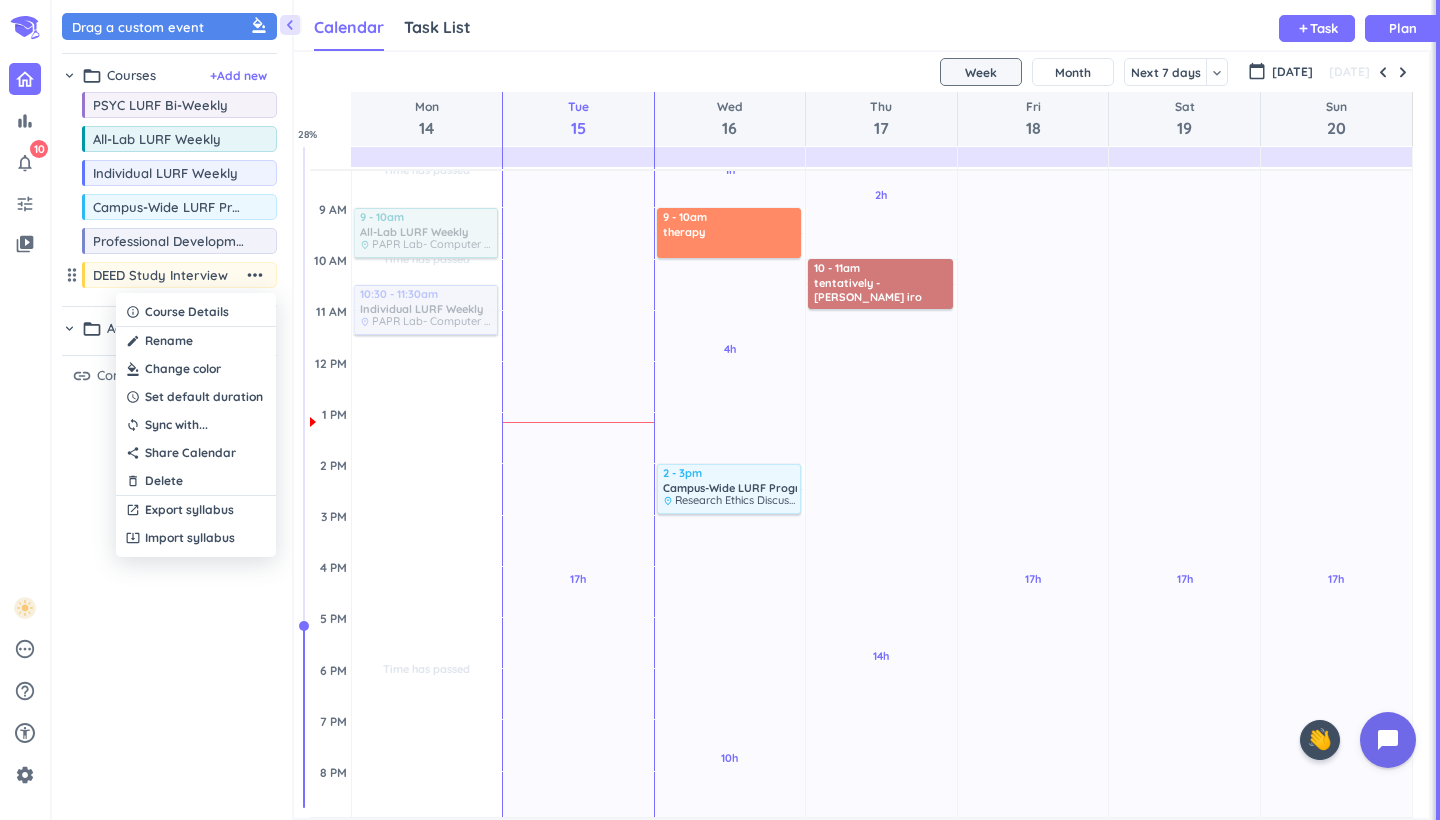 click at bounding box center (196, 369) 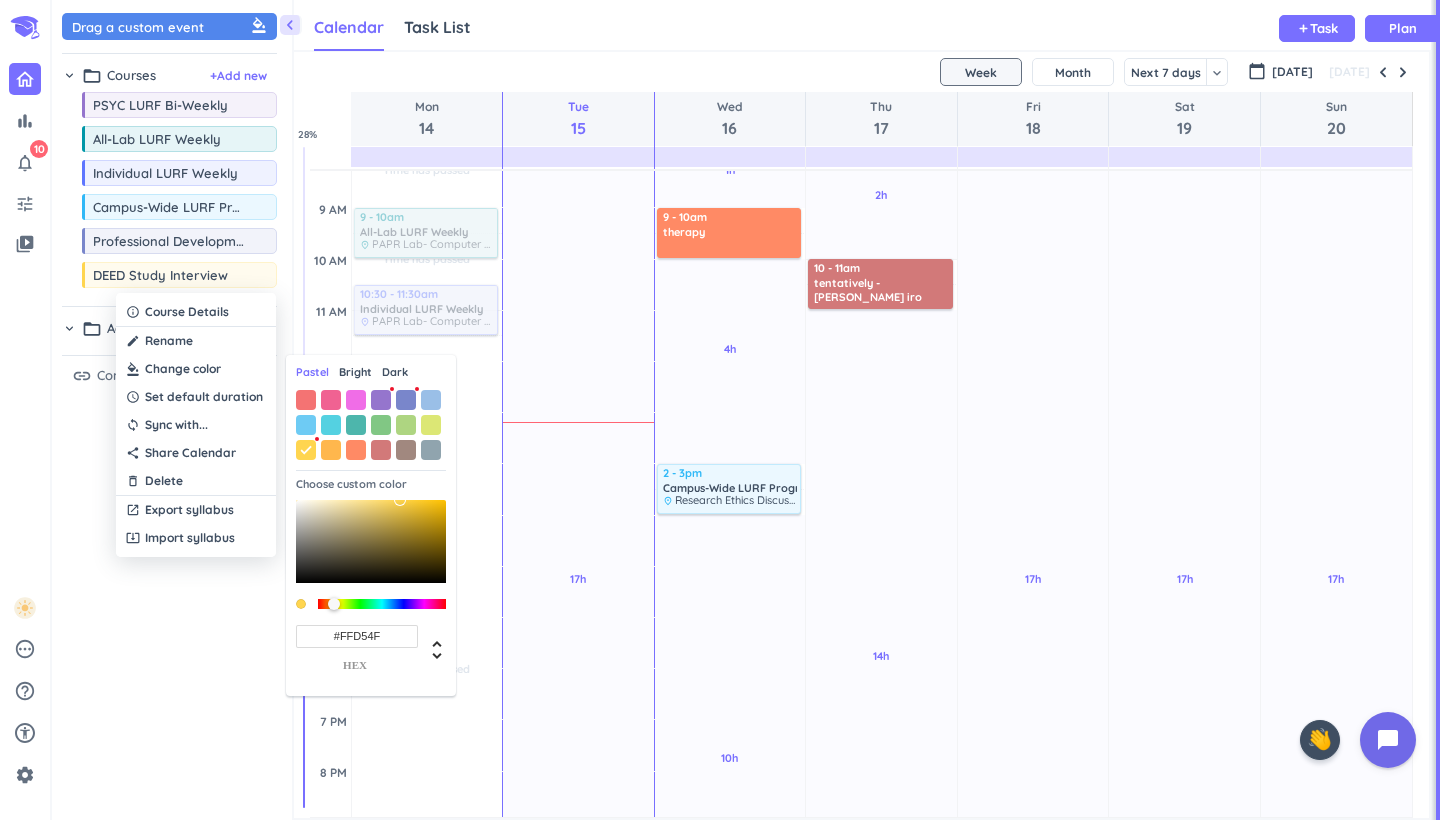 click on "Pastel Bright Dark Choose custom color #FFD54F hex" at bounding box center (371, 525) 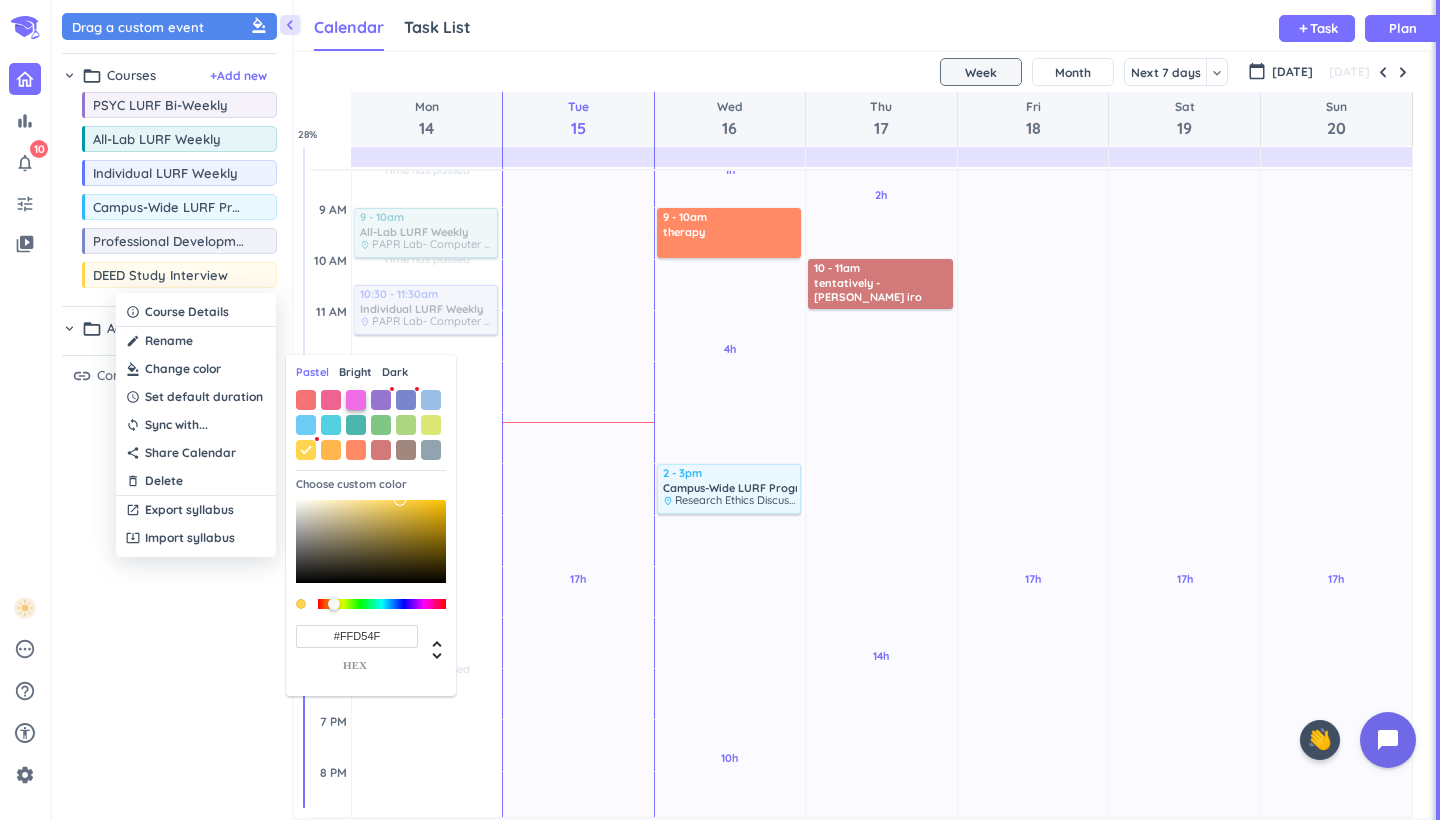 click at bounding box center [356, 400] 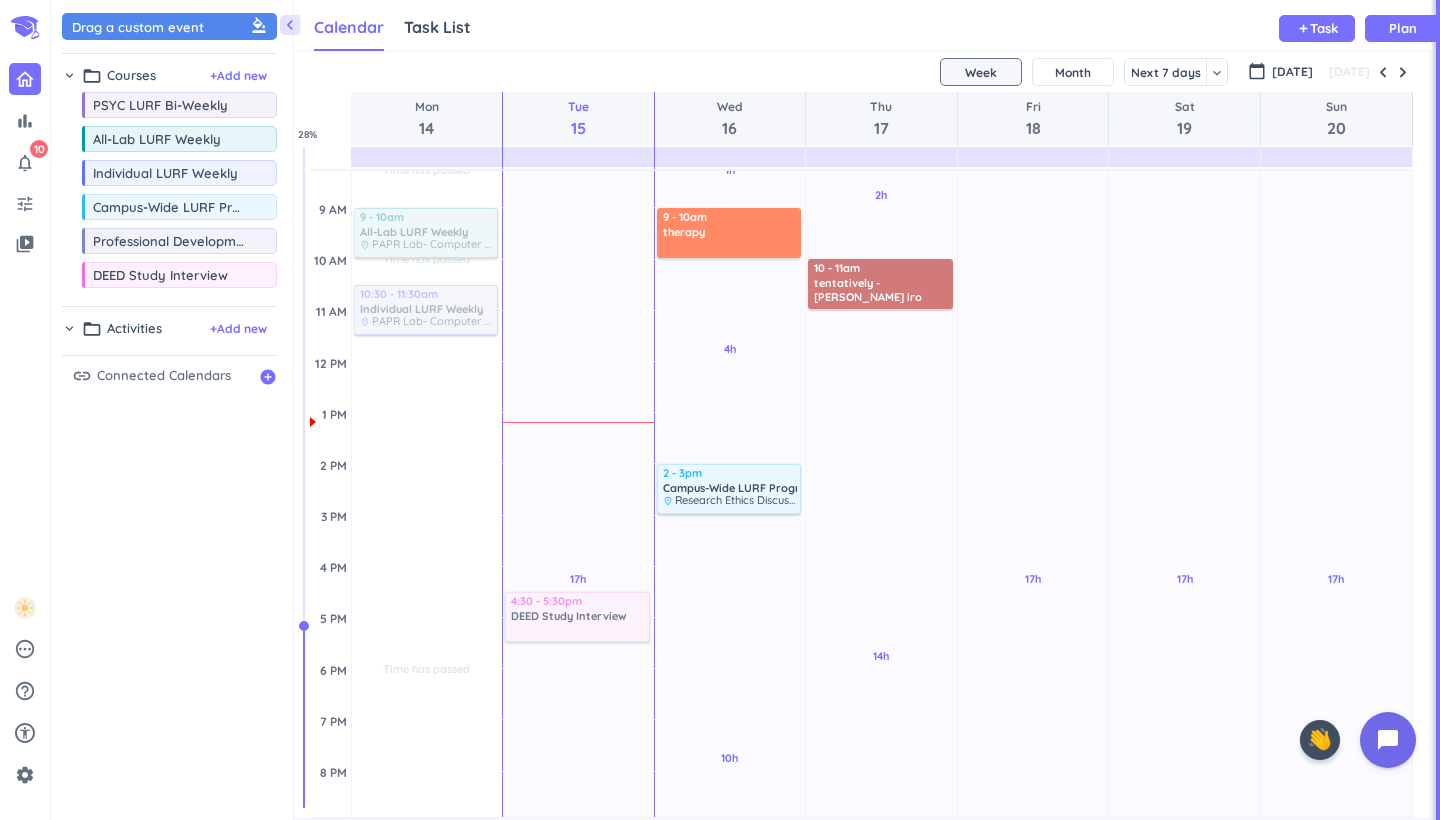 drag, startPoint x: 174, startPoint y: 273, endPoint x: 587, endPoint y: 592, distance: 521.8525 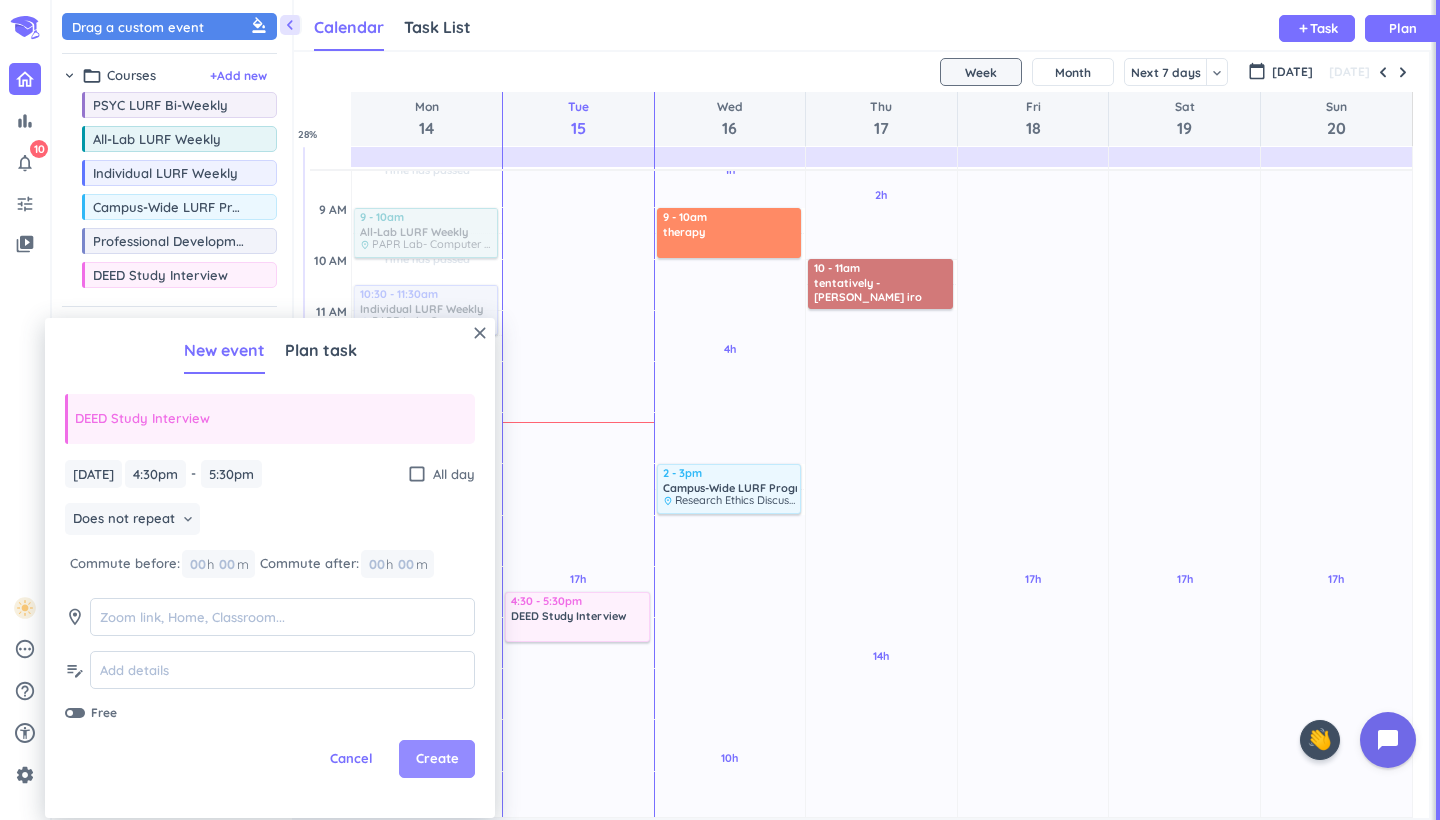 click on "Create" at bounding box center [437, 759] 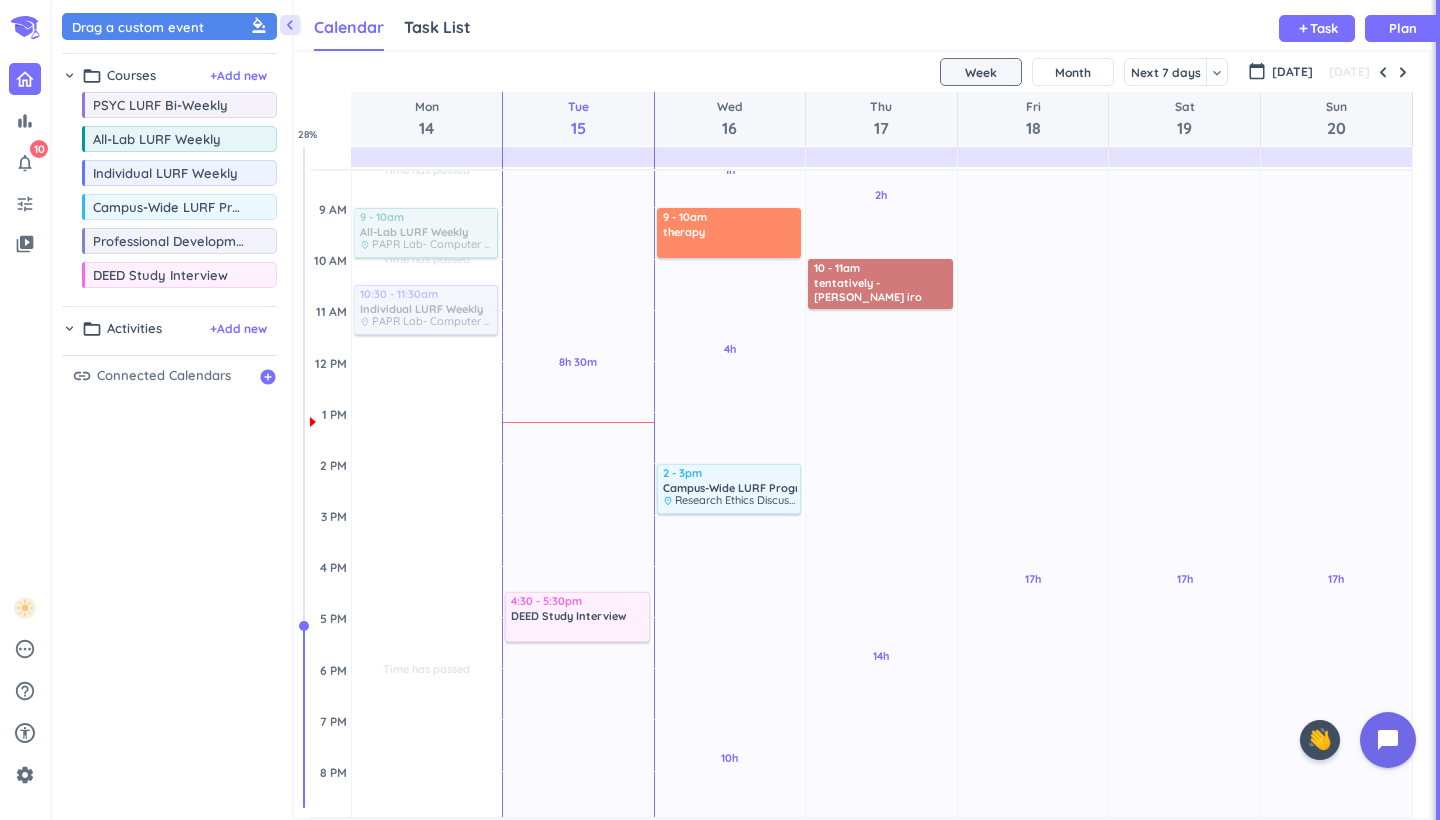 scroll, scrollTop: 255, scrollLeft: 0, axis: vertical 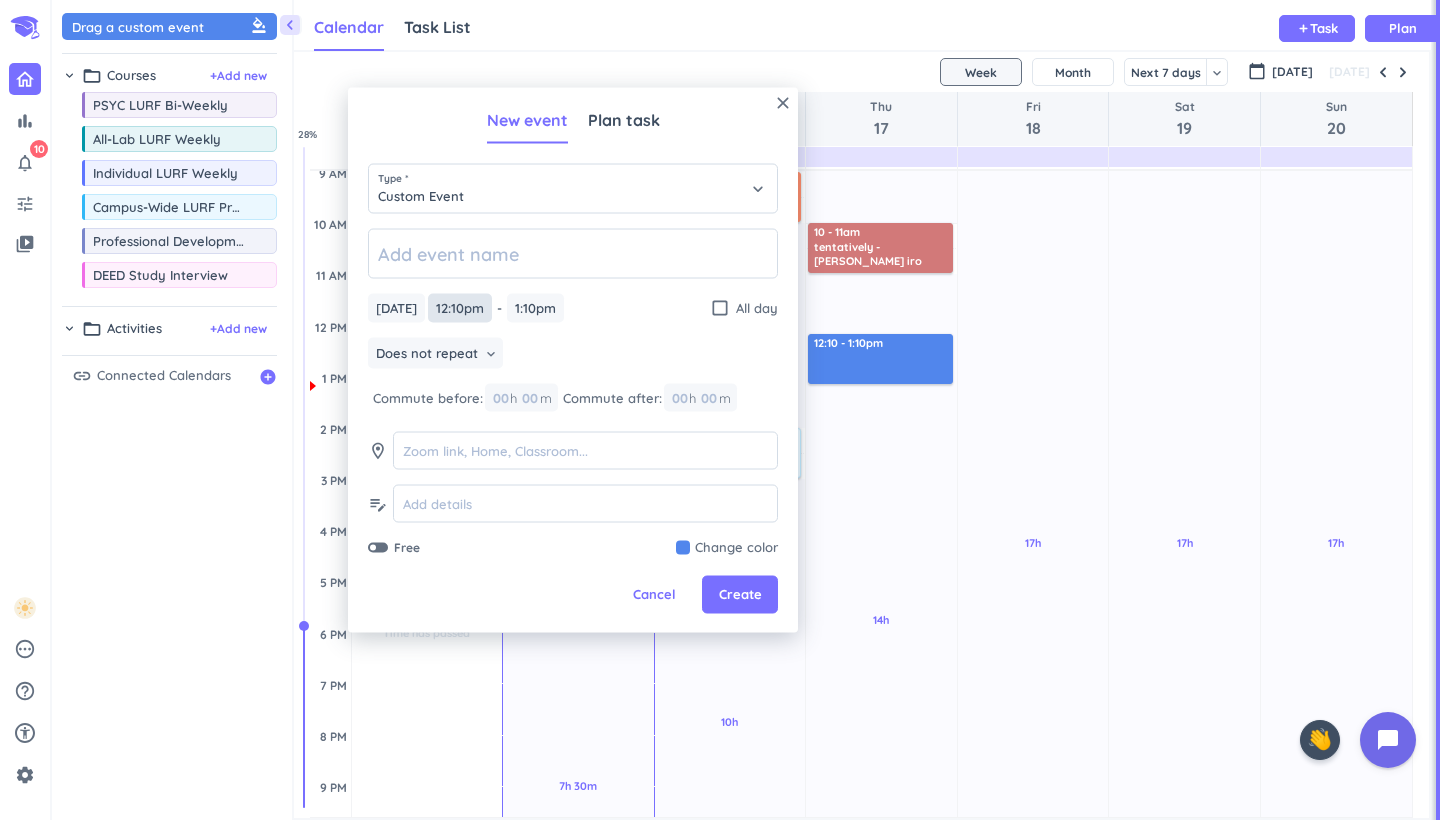click on "12:10pm" at bounding box center [460, 308] 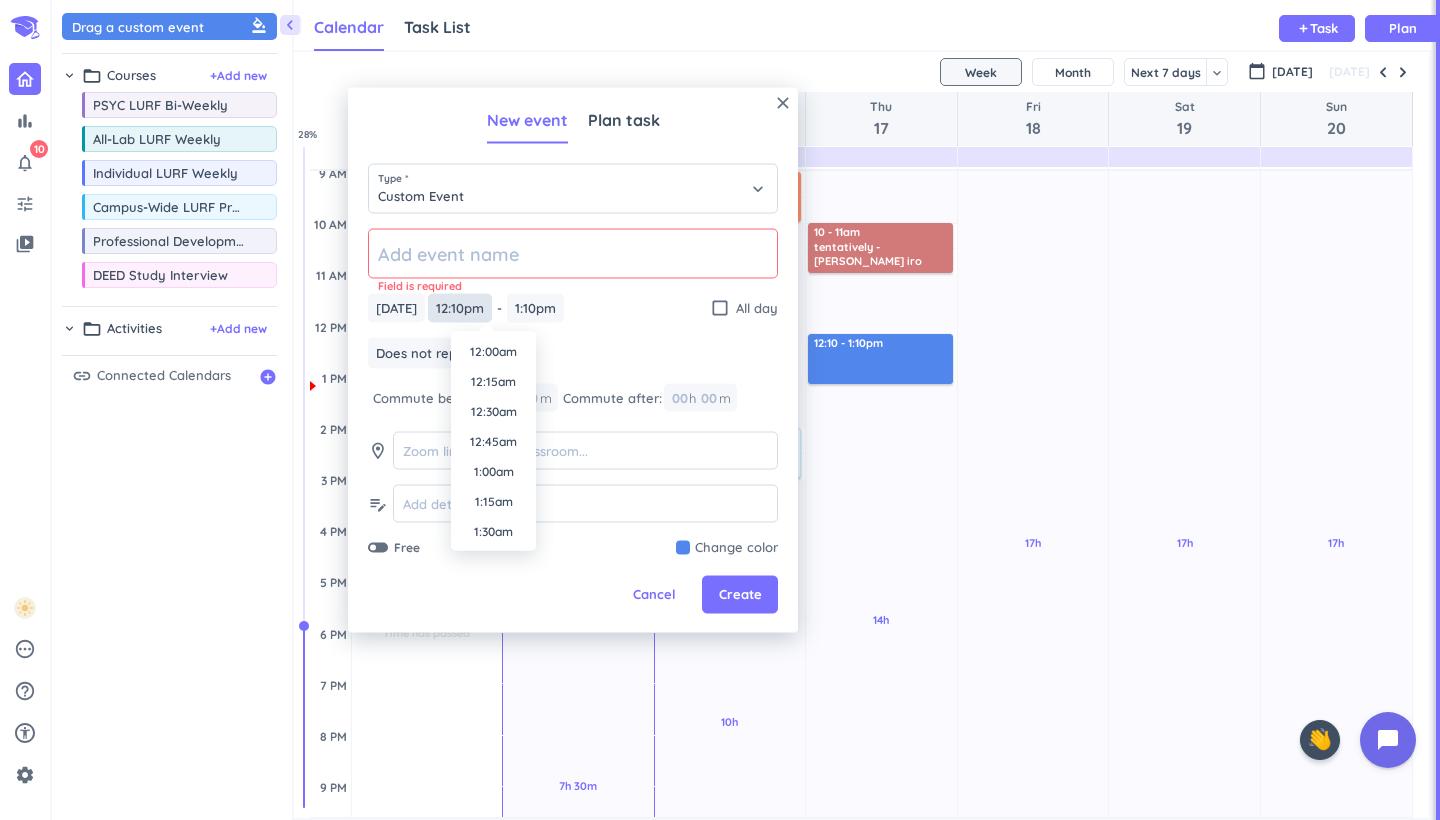 scroll, scrollTop: 1350, scrollLeft: 0, axis: vertical 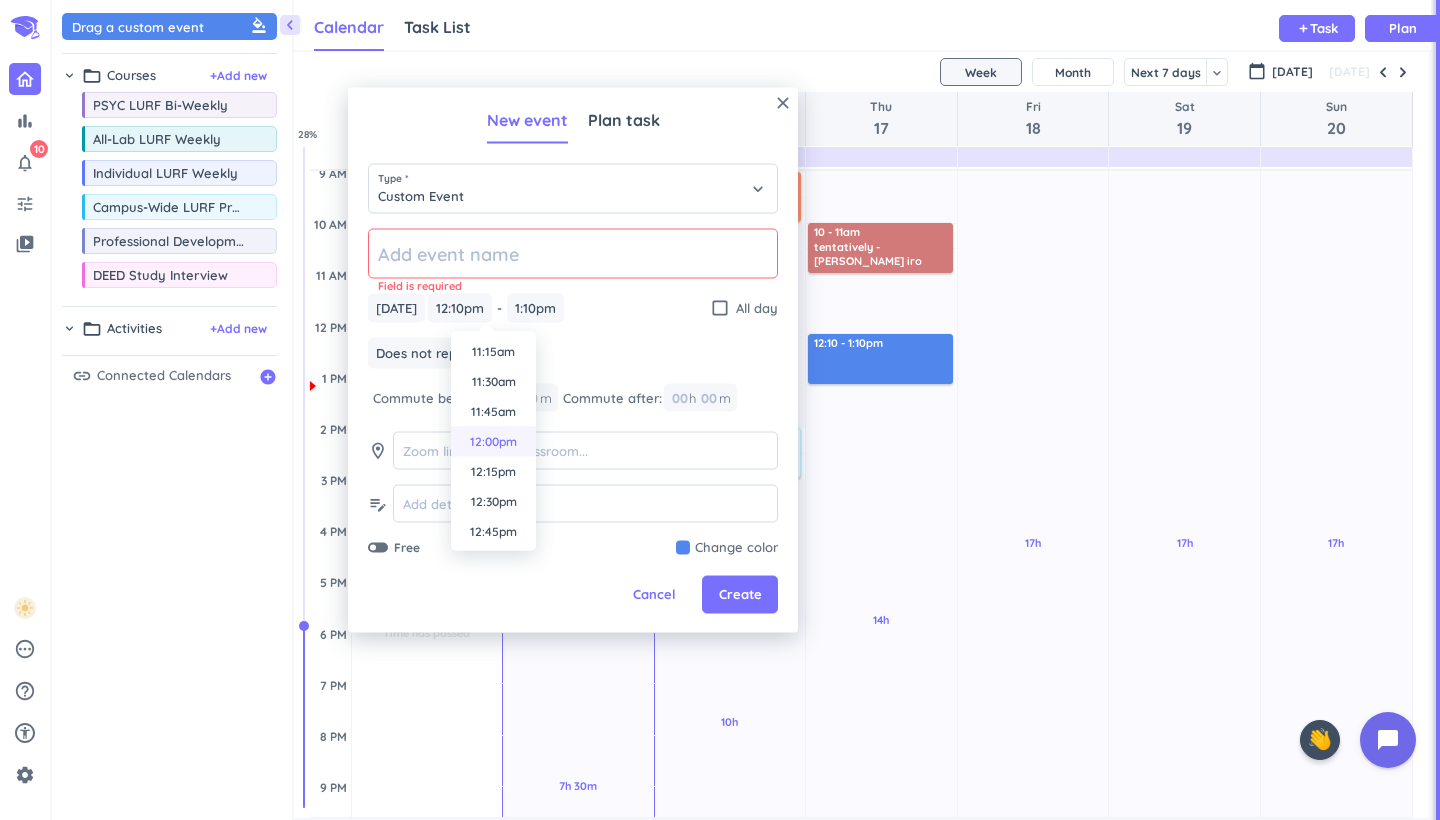 click on "12:00pm" at bounding box center (493, 442) 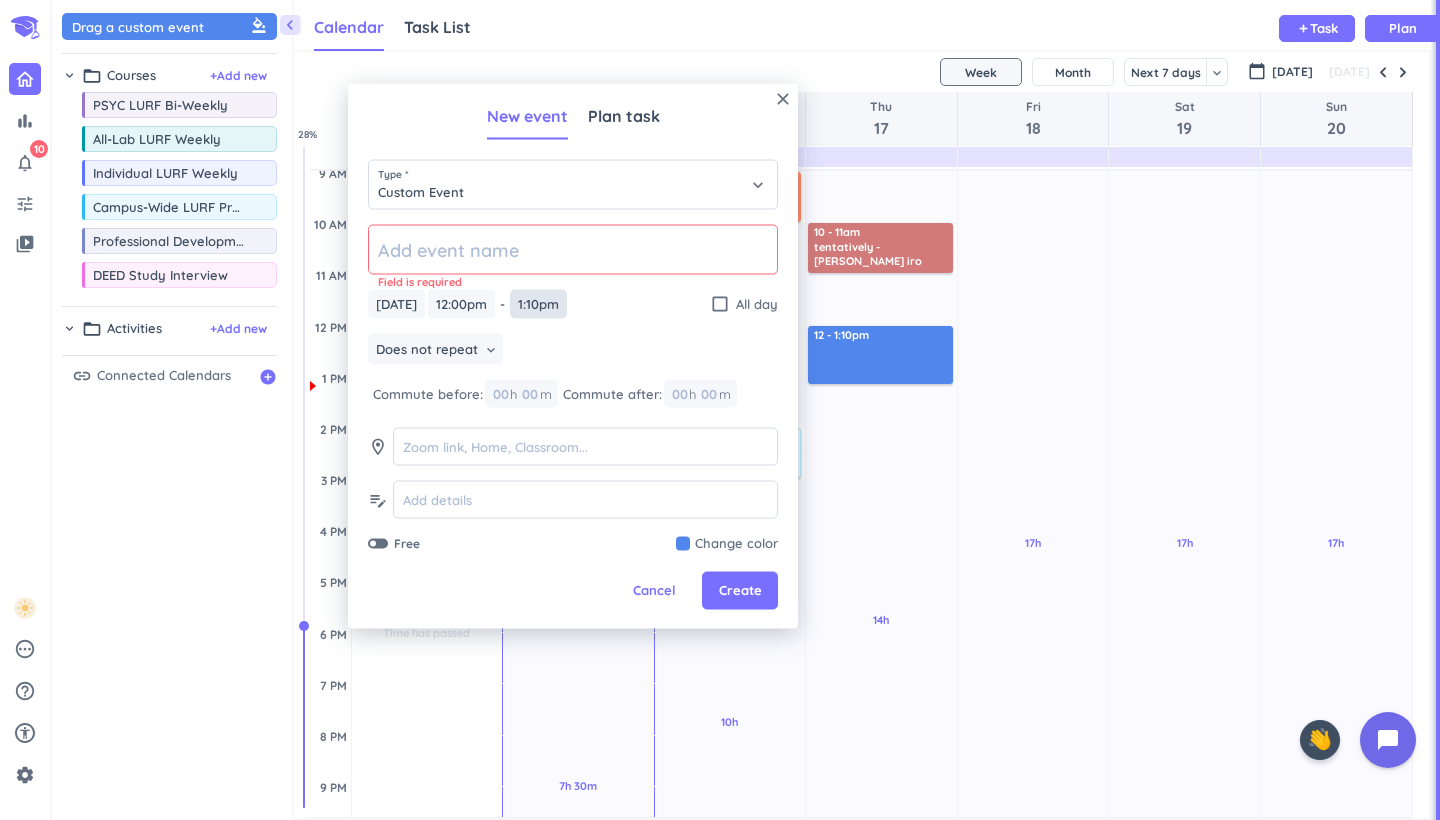 click on "1:10pm" at bounding box center [538, 304] 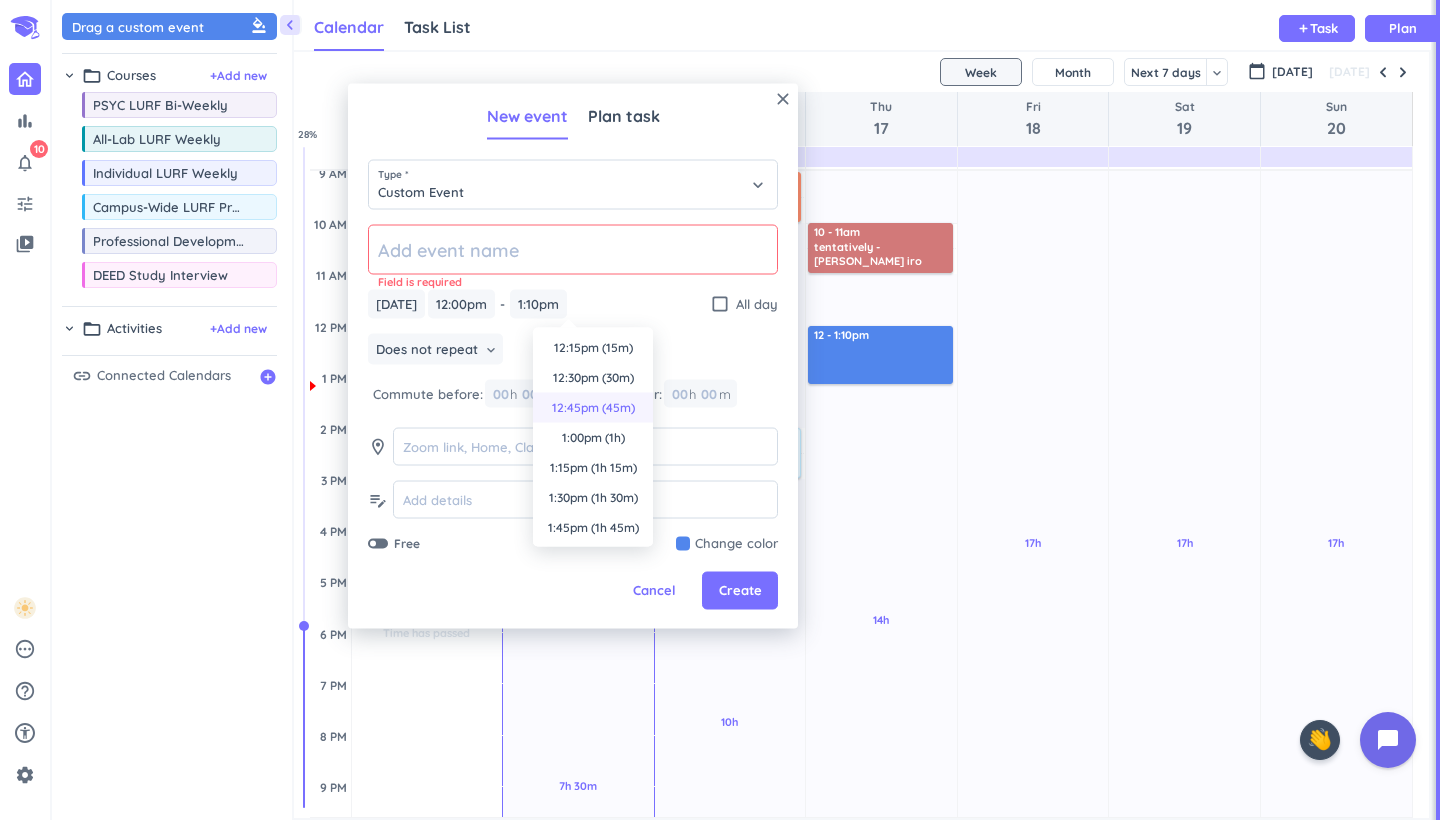 click on "12:45pm (45m)" at bounding box center [593, 408] 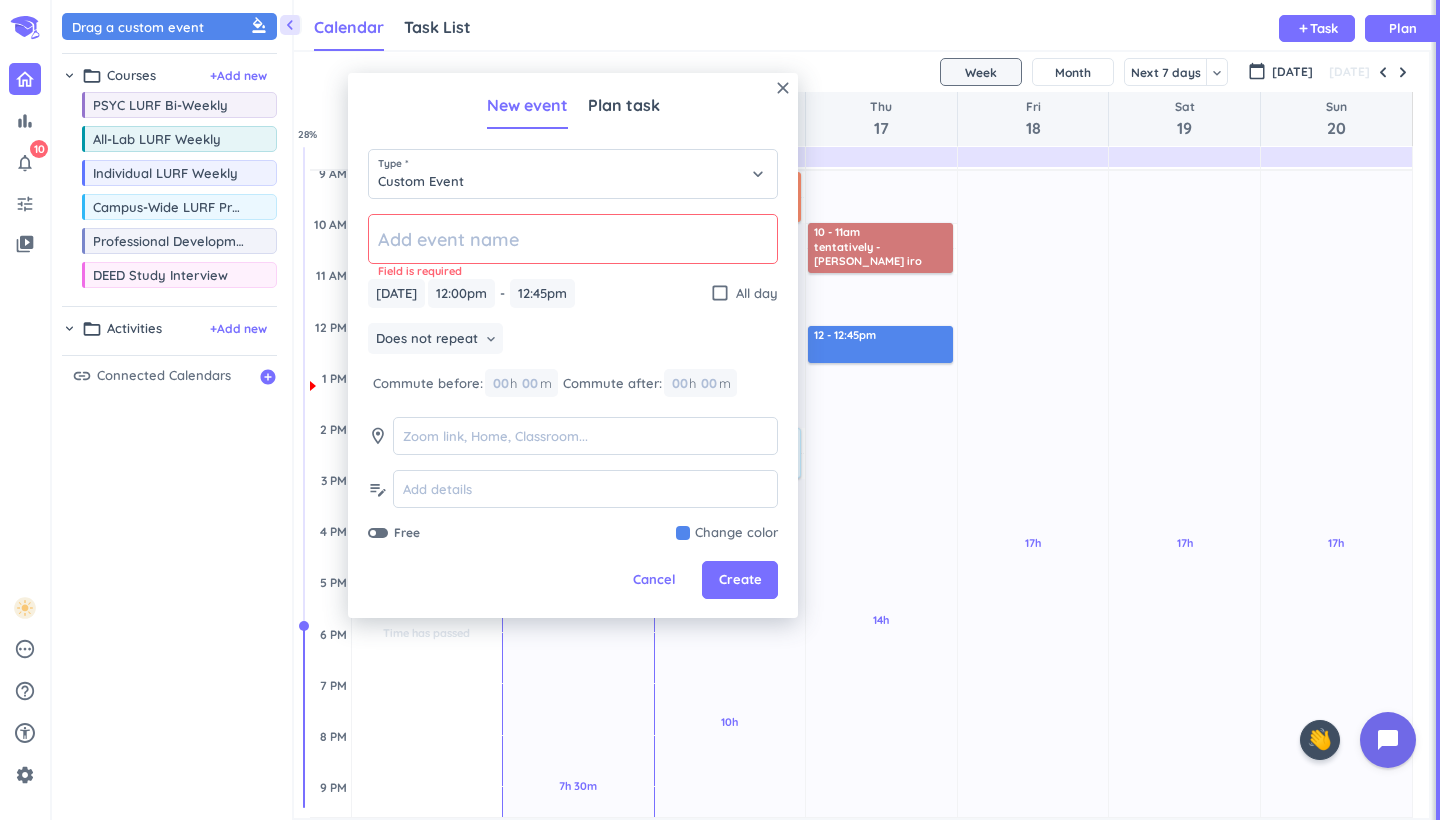 click 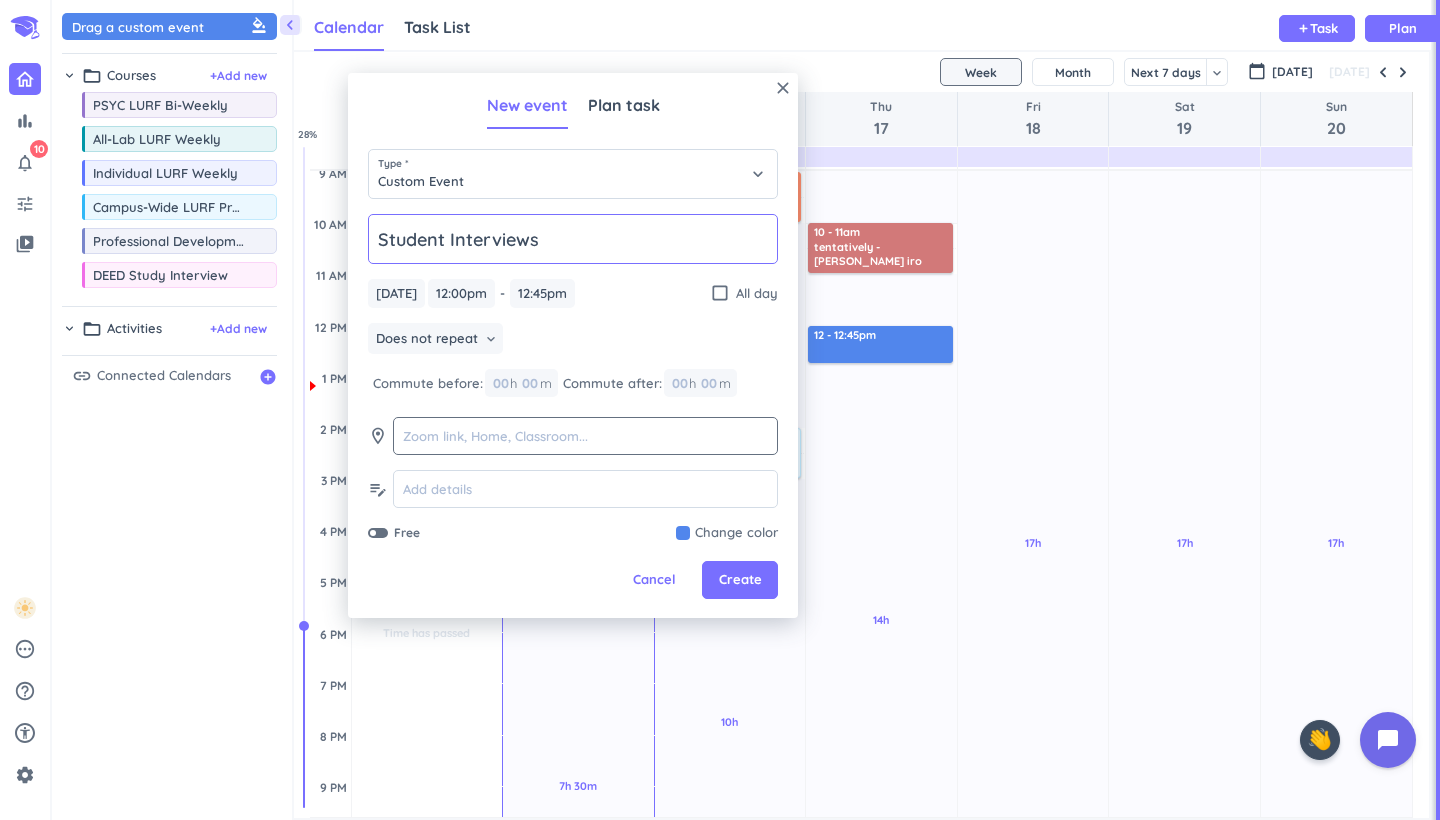 type on "Student Interviews" 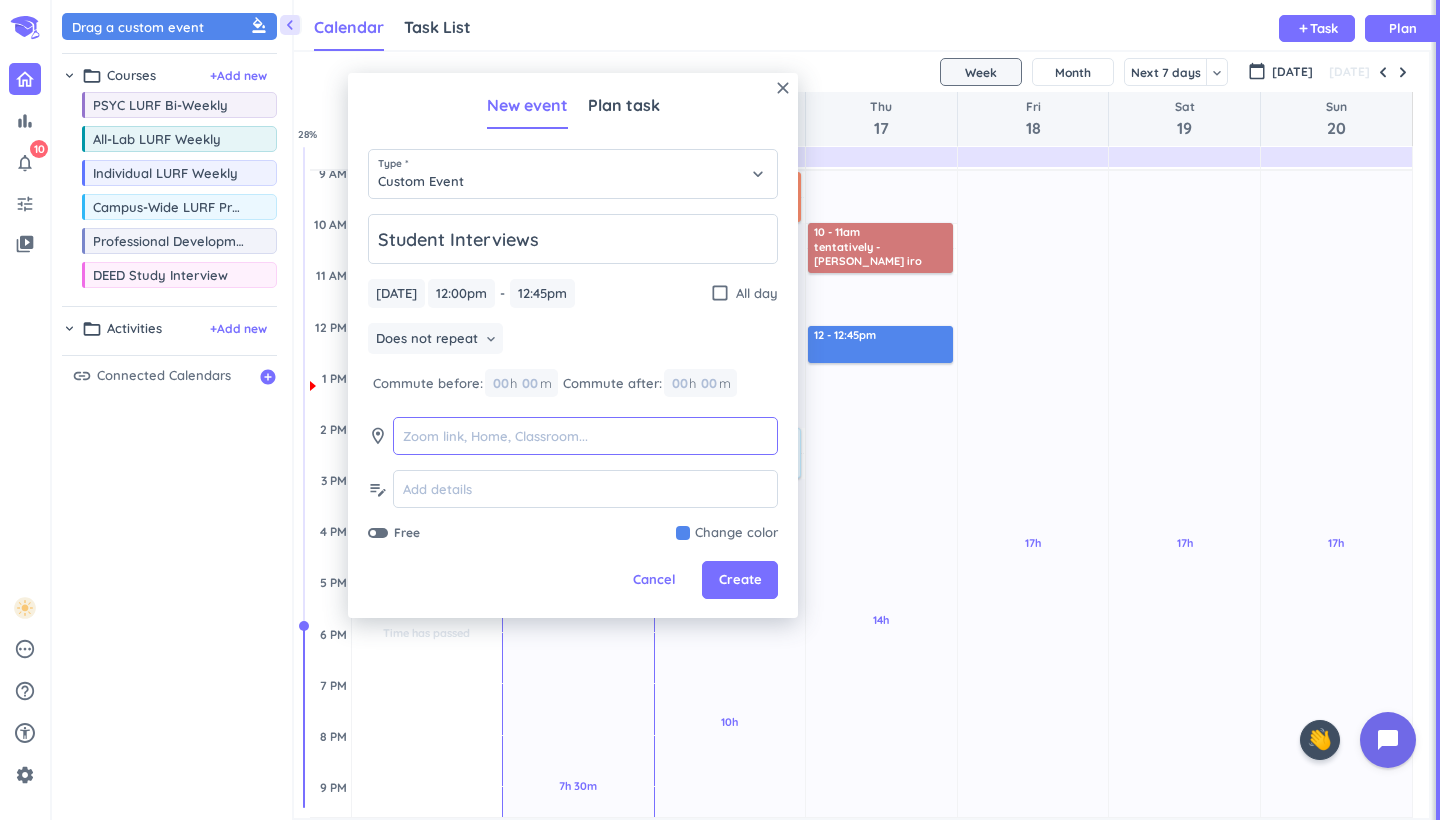 click at bounding box center [585, 436] 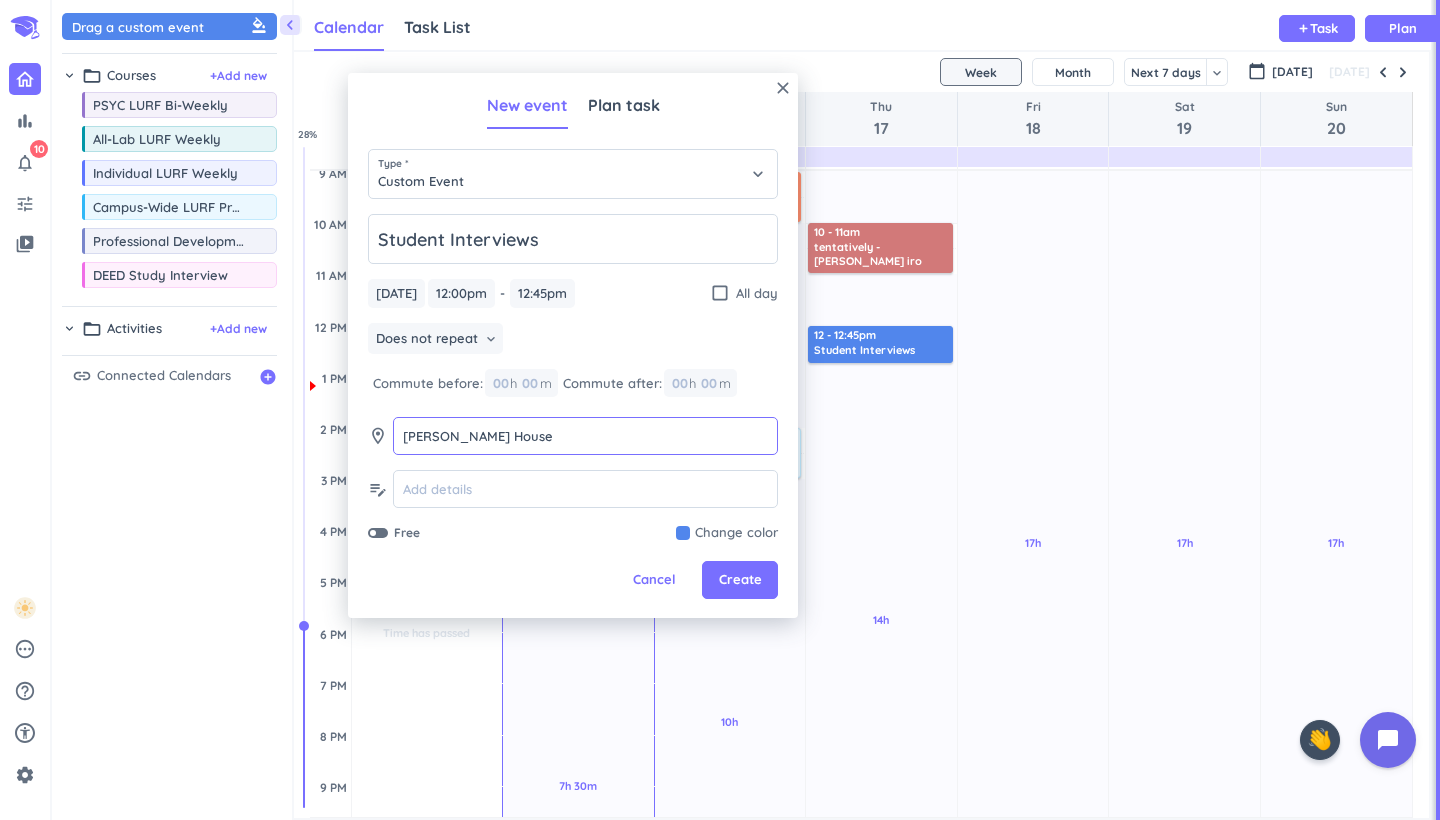type on "[PERSON_NAME] House" 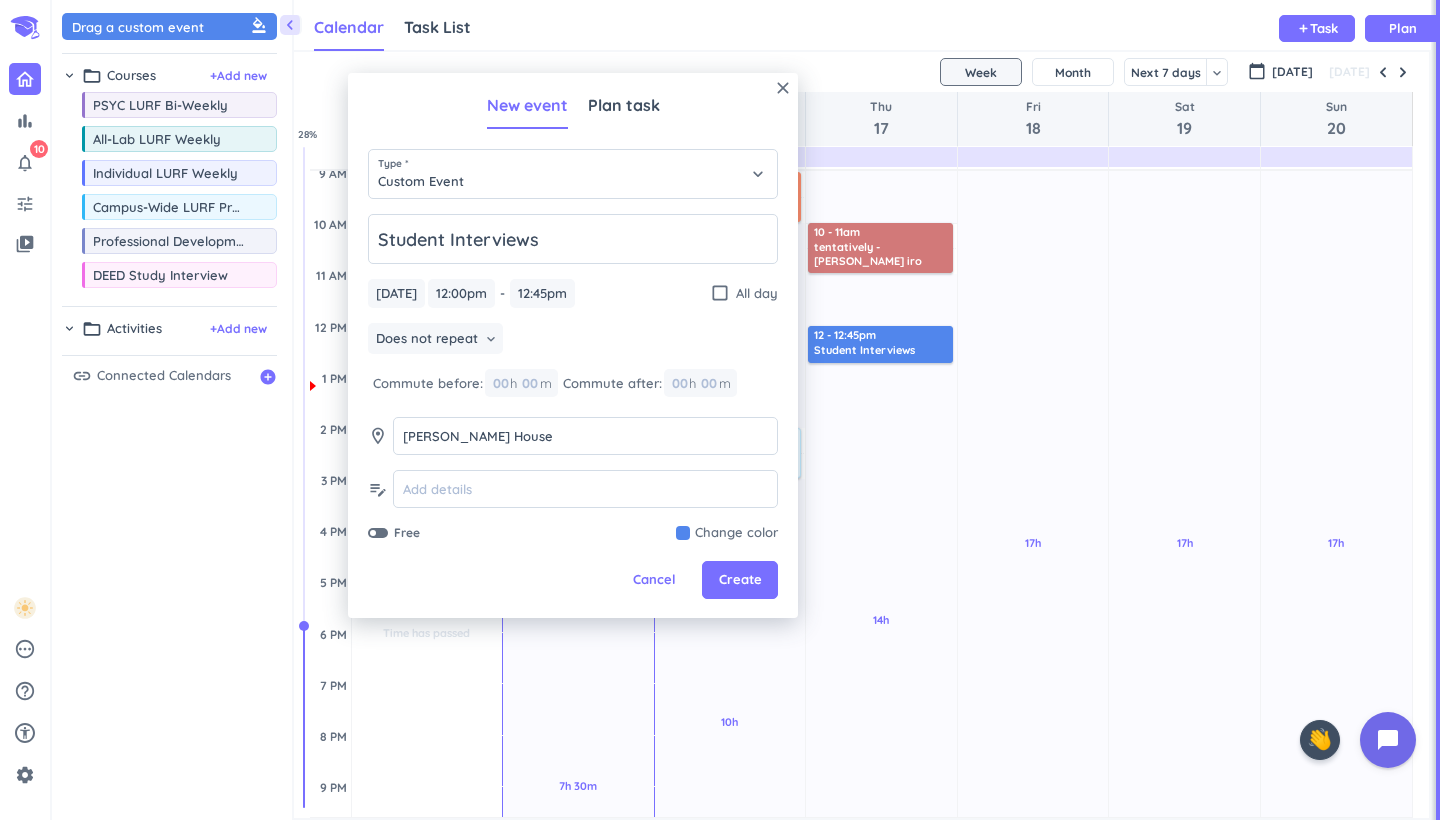 click at bounding box center (727, 533) 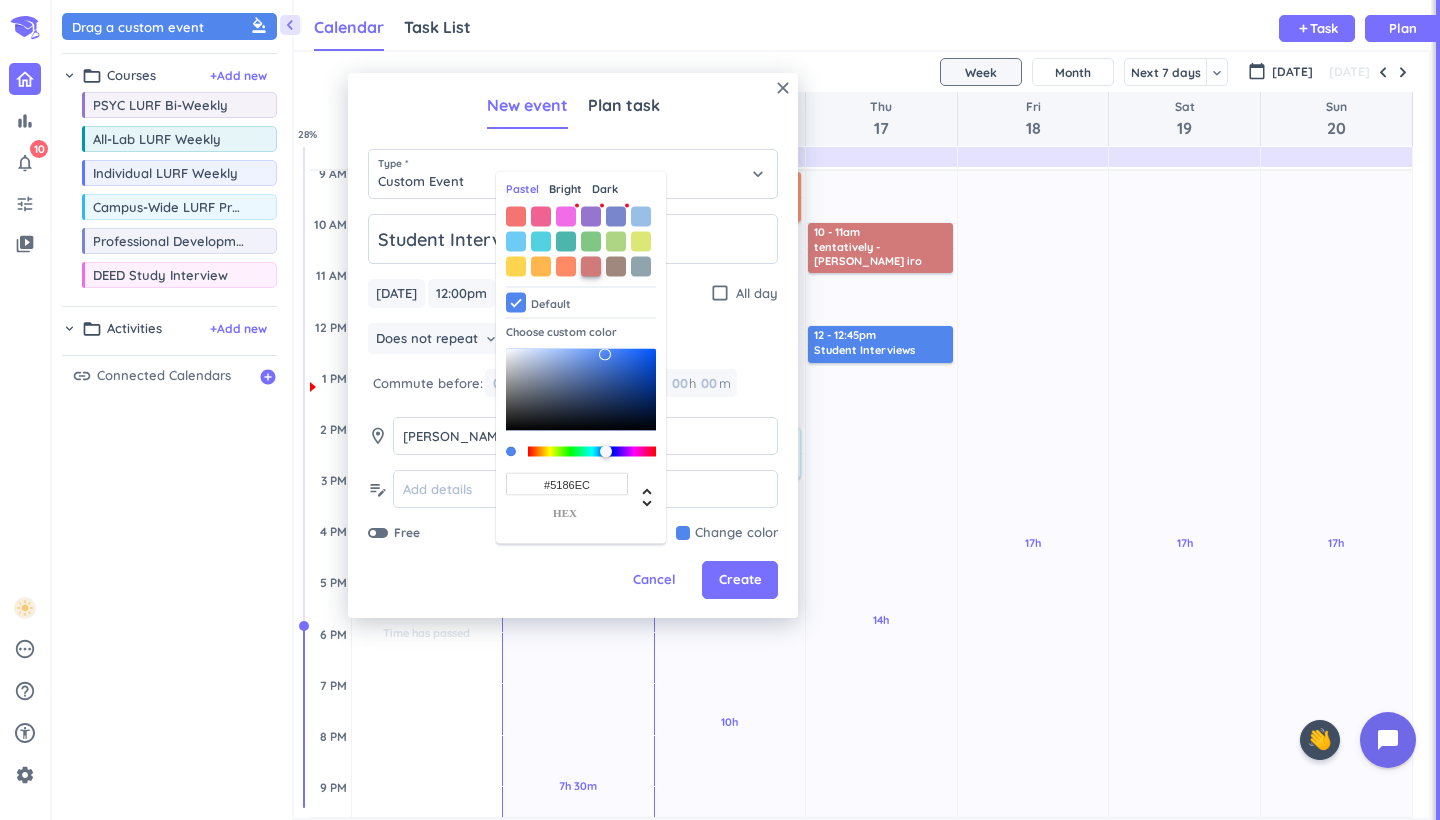 click at bounding box center [591, 266] 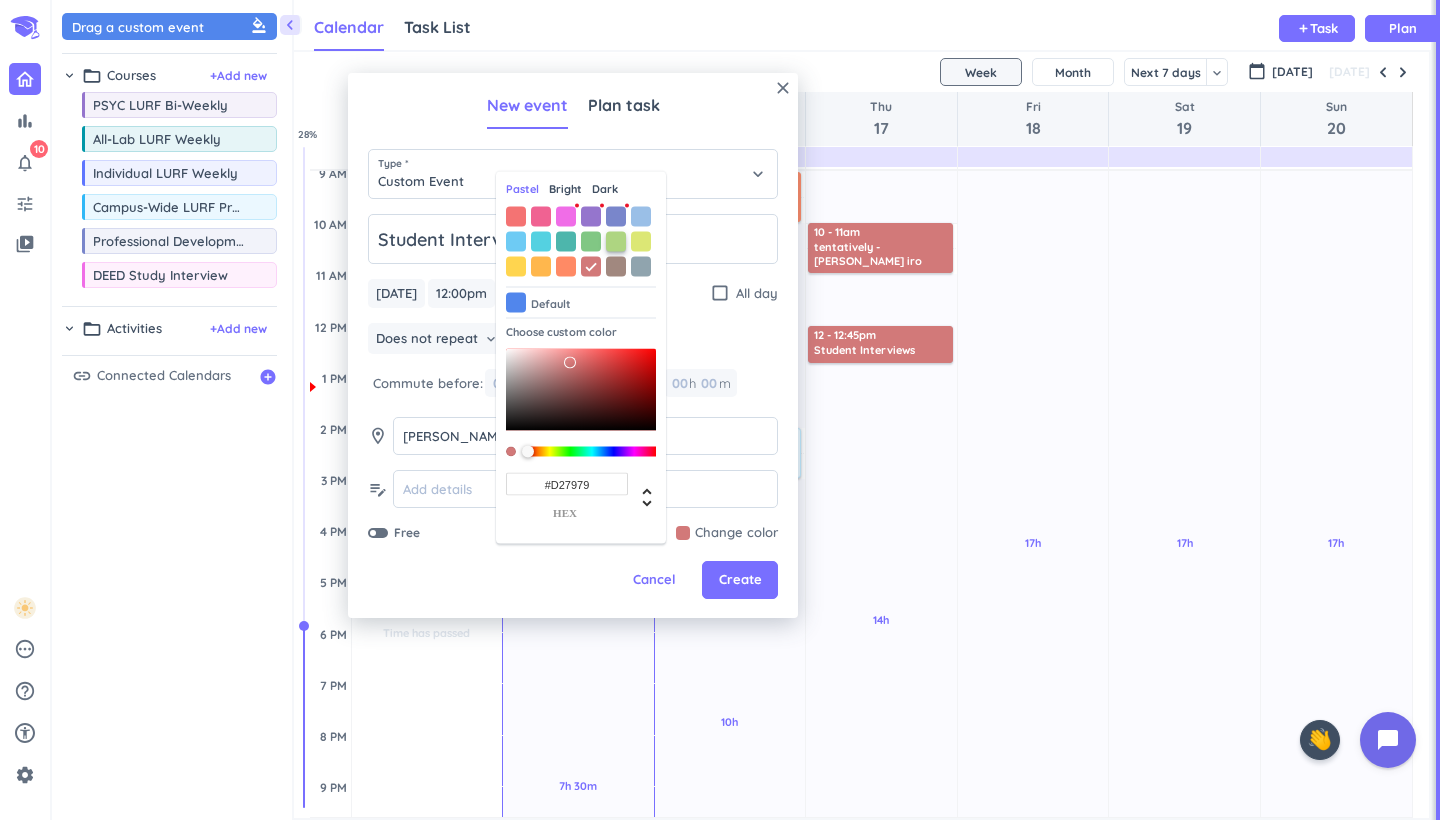 click at bounding box center (616, 241) 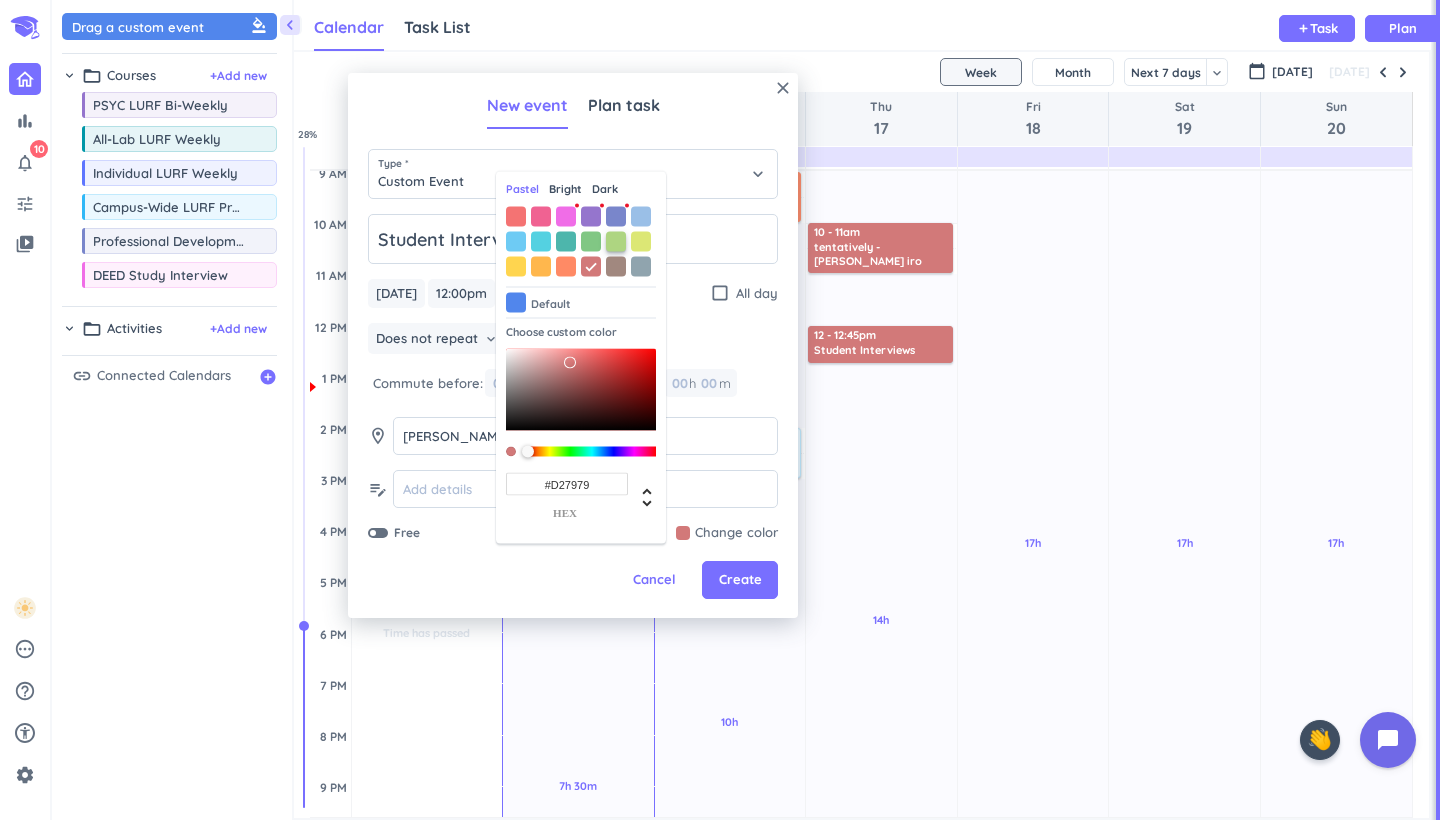 type on "#AED581" 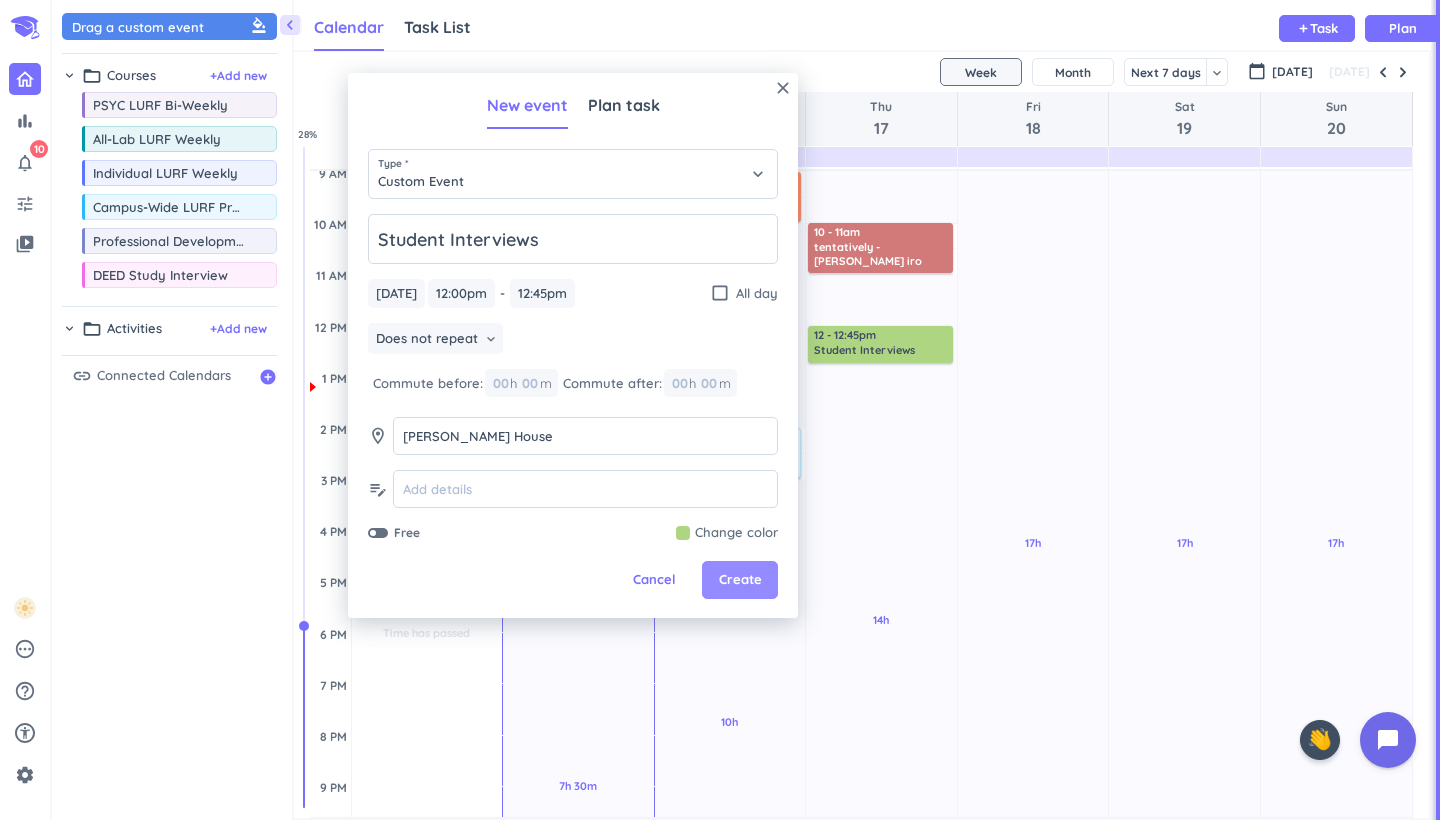 click on "Create" at bounding box center (740, 580) 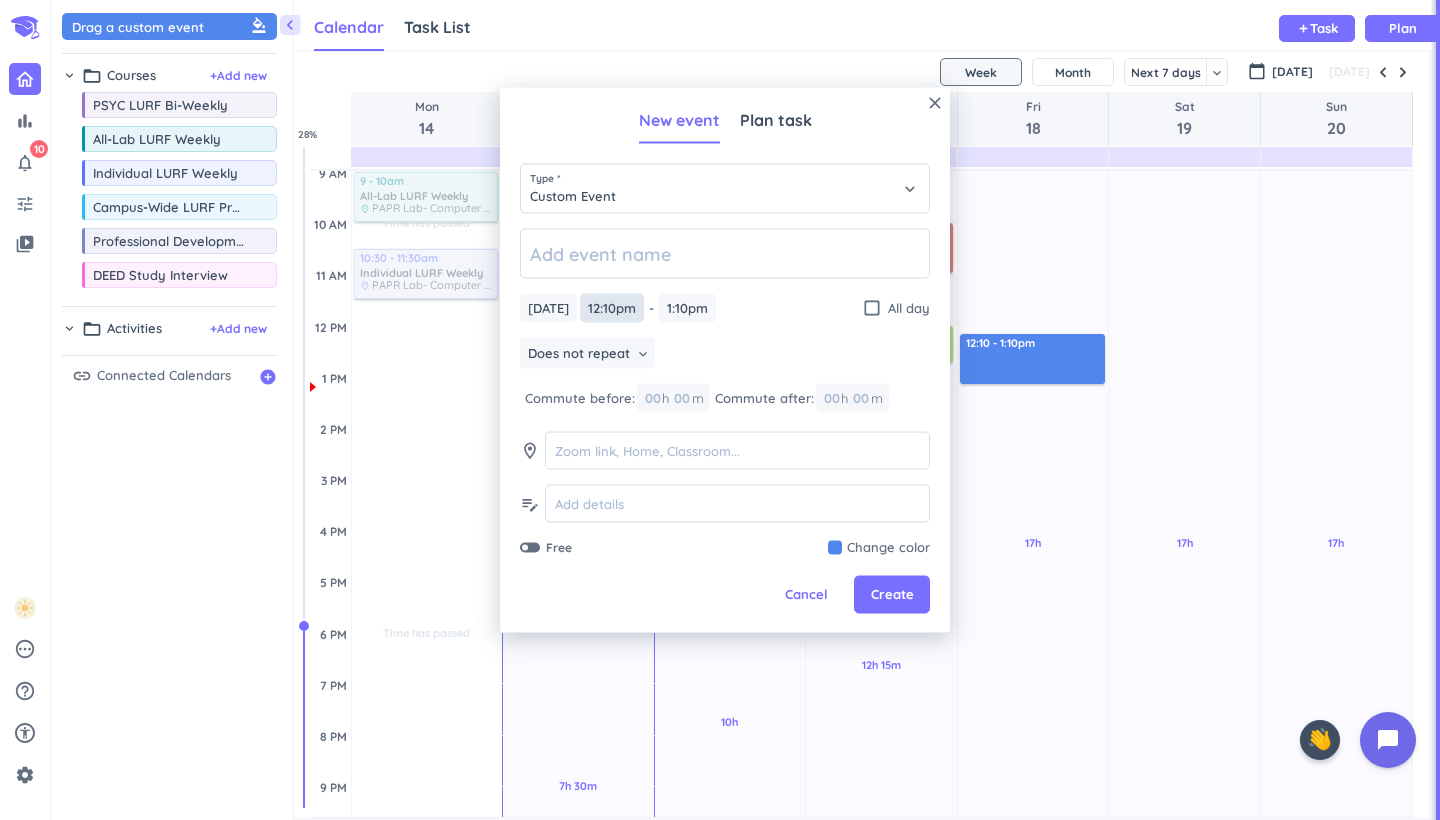 click on "12:10pm" at bounding box center [612, 308] 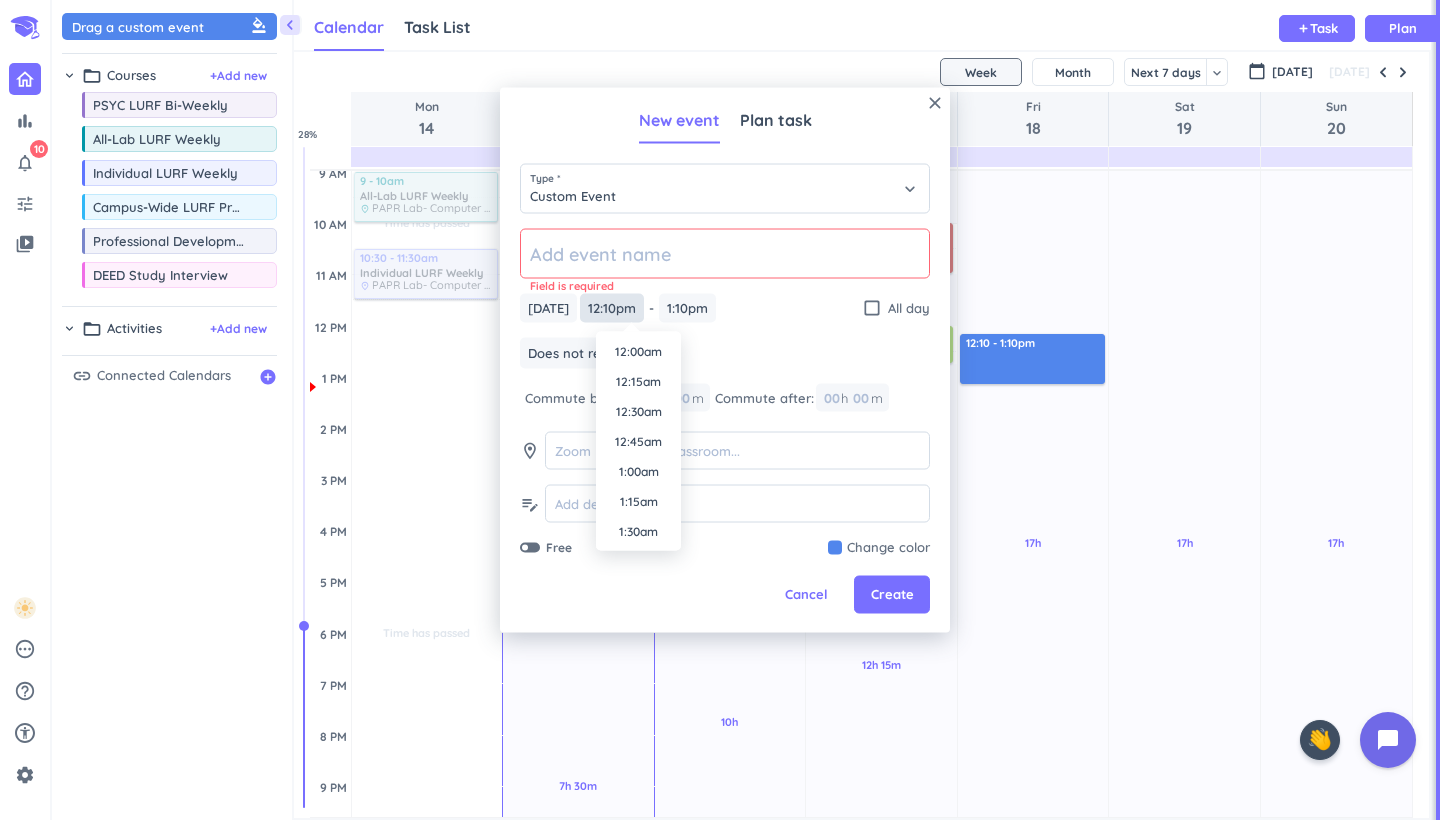 scroll, scrollTop: 1350, scrollLeft: 0, axis: vertical 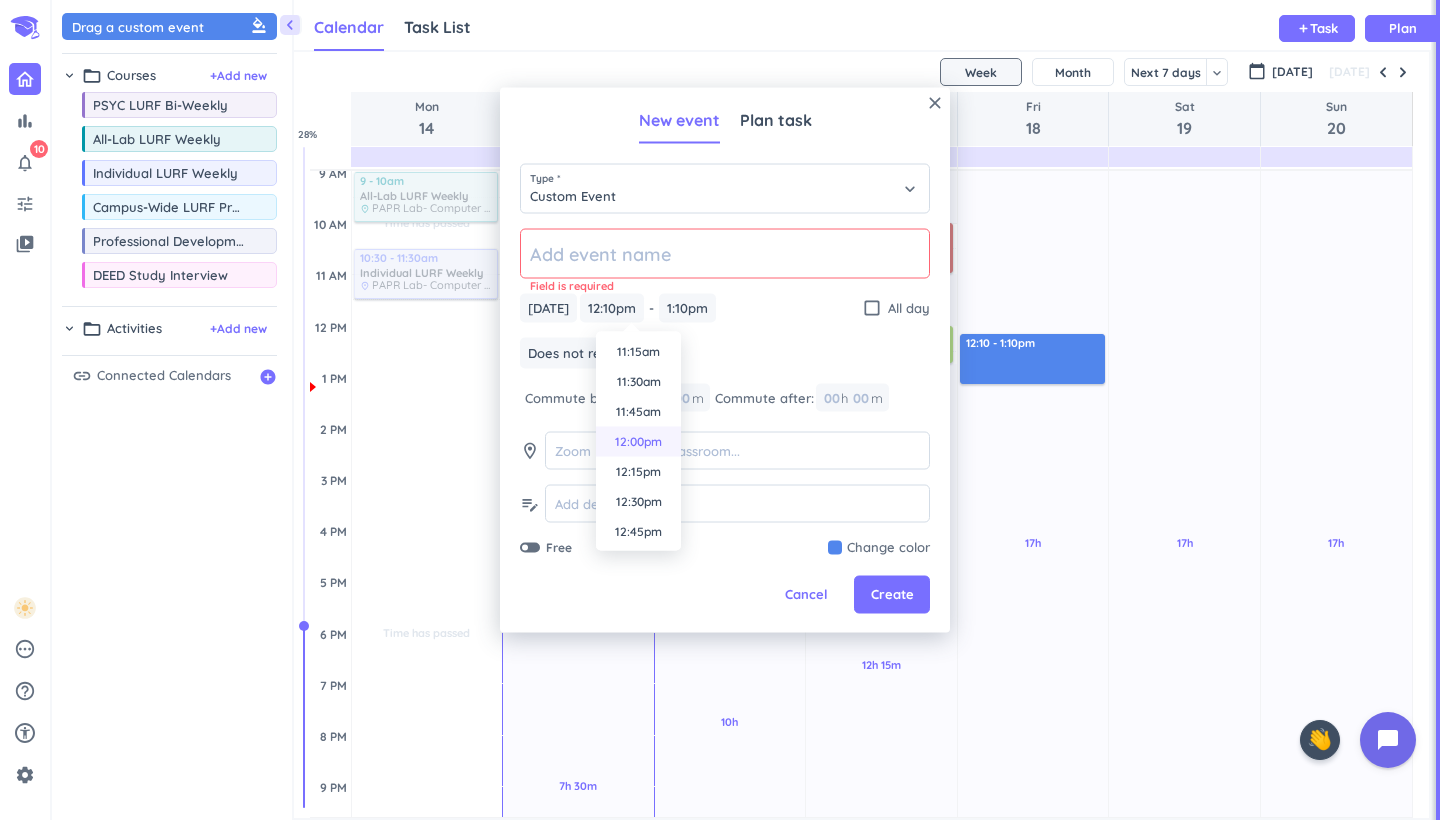 click on "12:00pm" at bounding box center [638, 442] 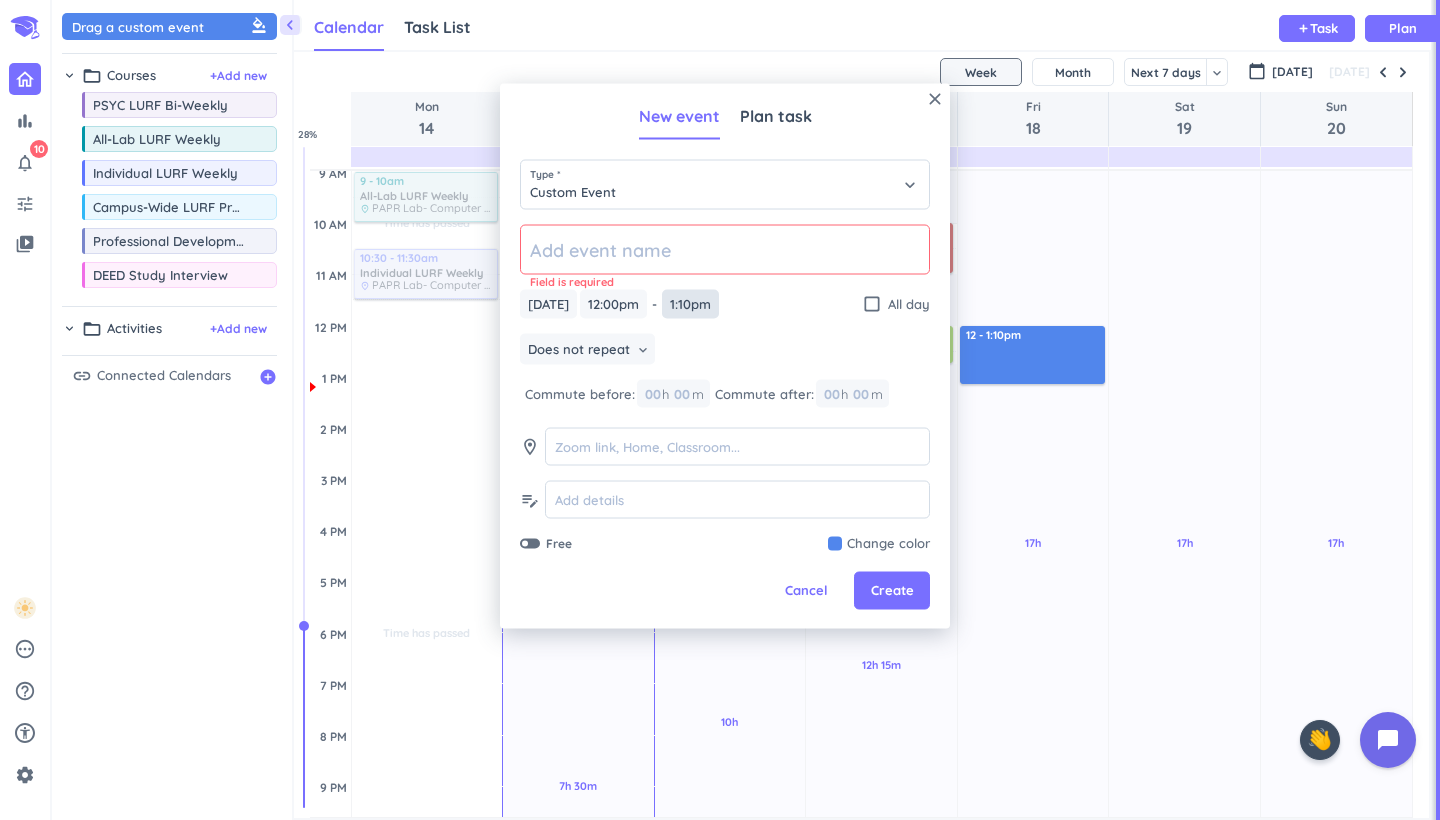 click on "1:10pm" at bounding box center [690, 304] 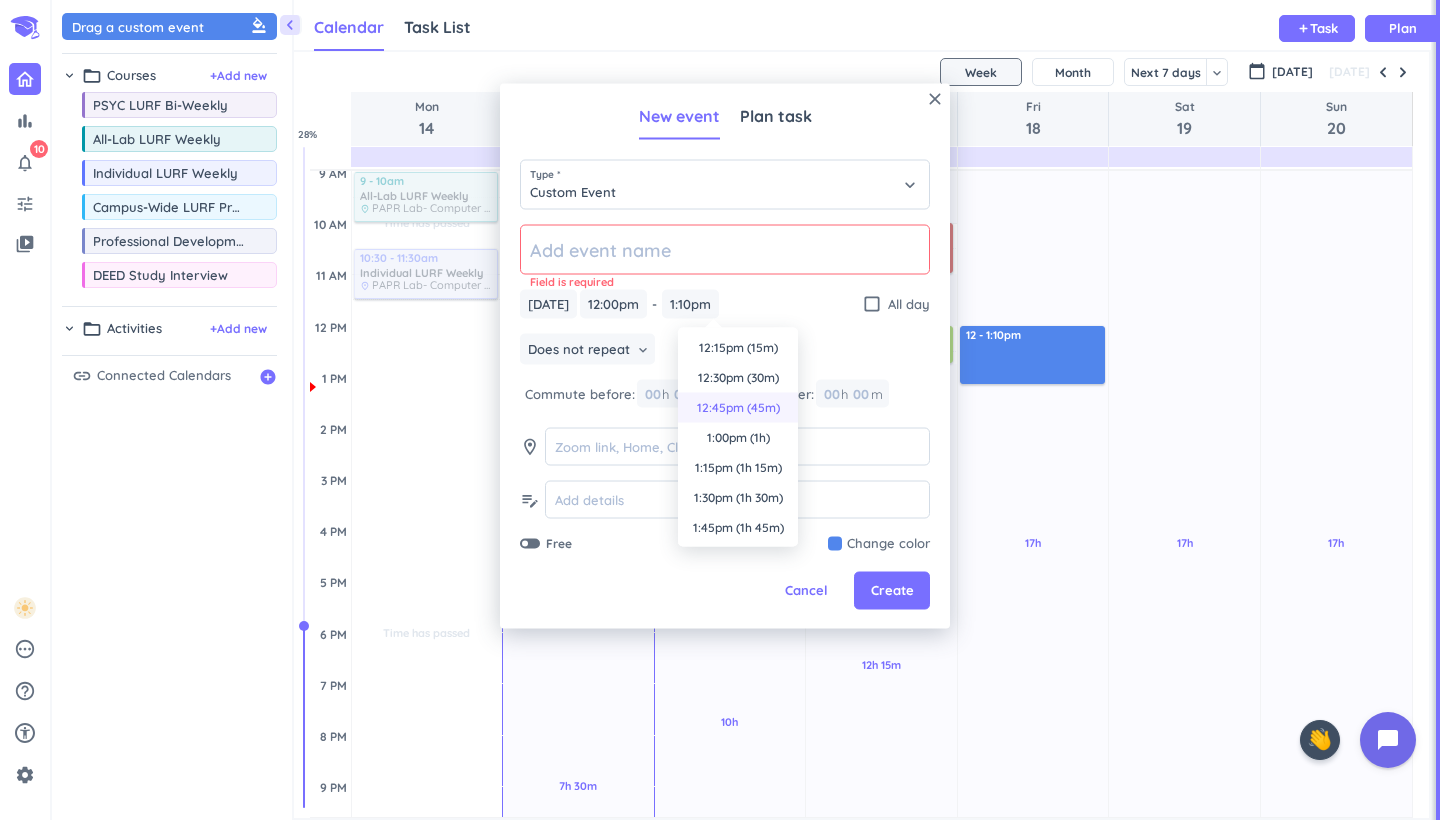 click on "12:45pm (45m)" at bounding box center (738, 408) 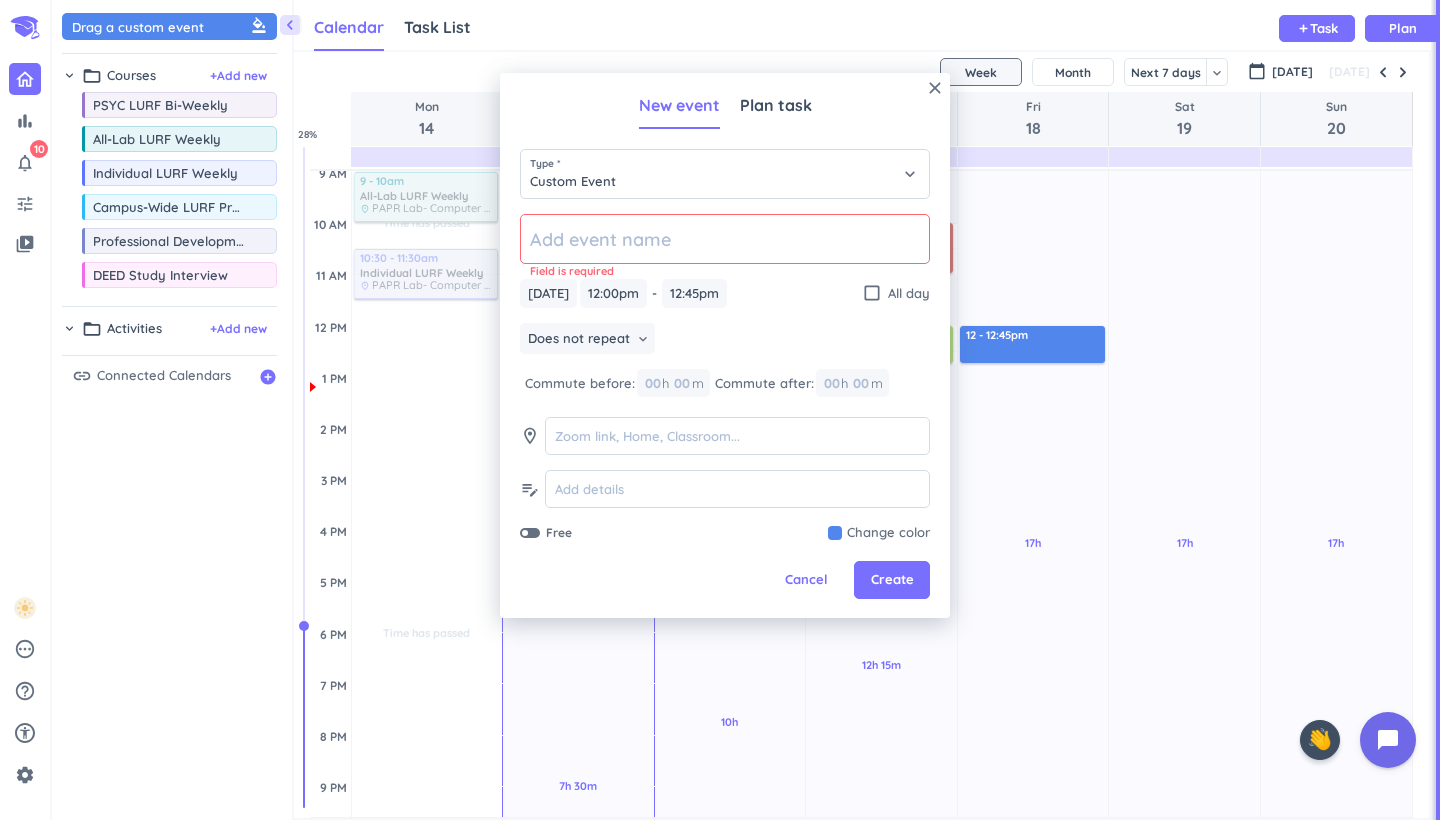 click 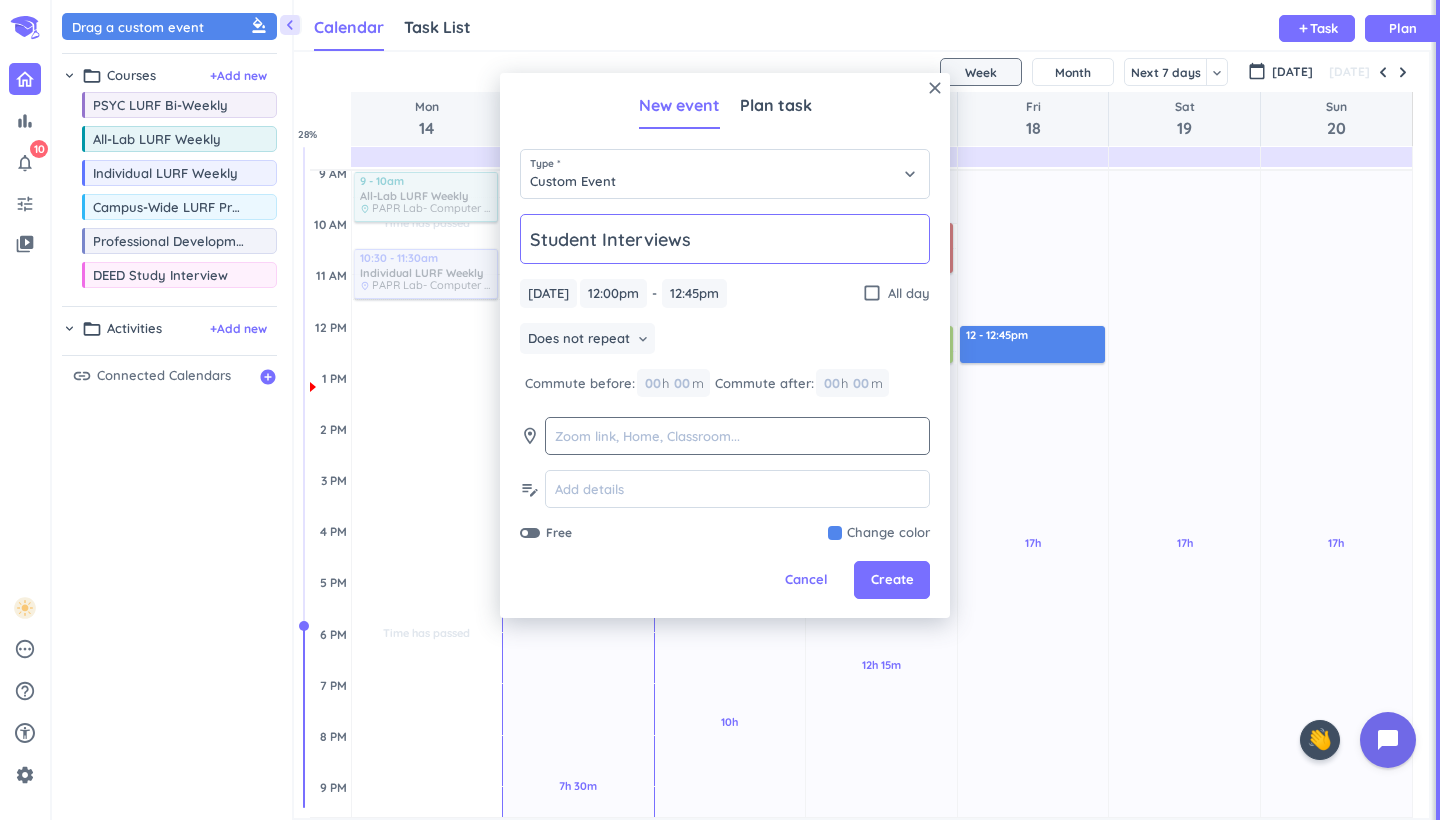 type on "Student Interviews" 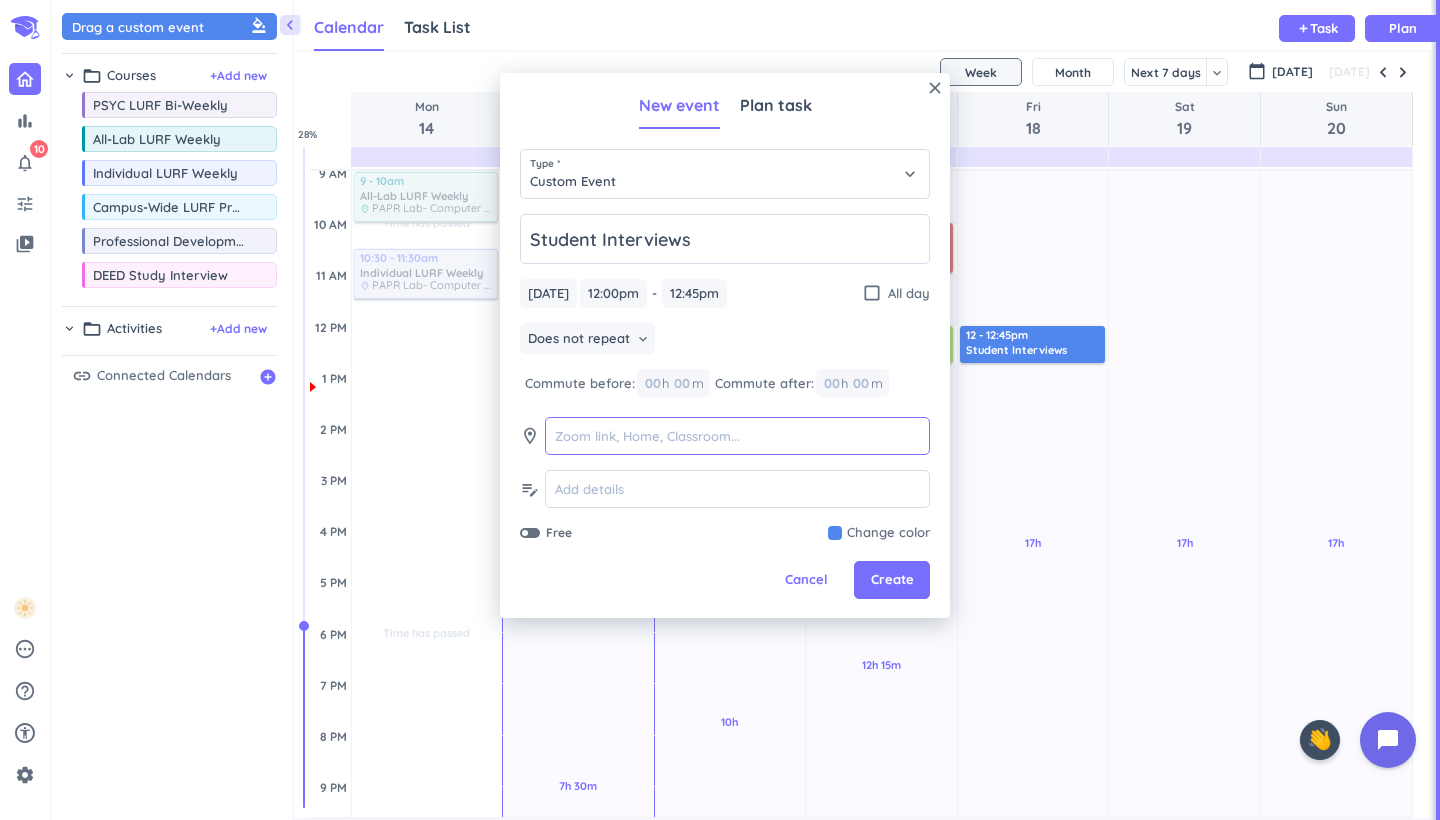click at bounding box center [737, 436] 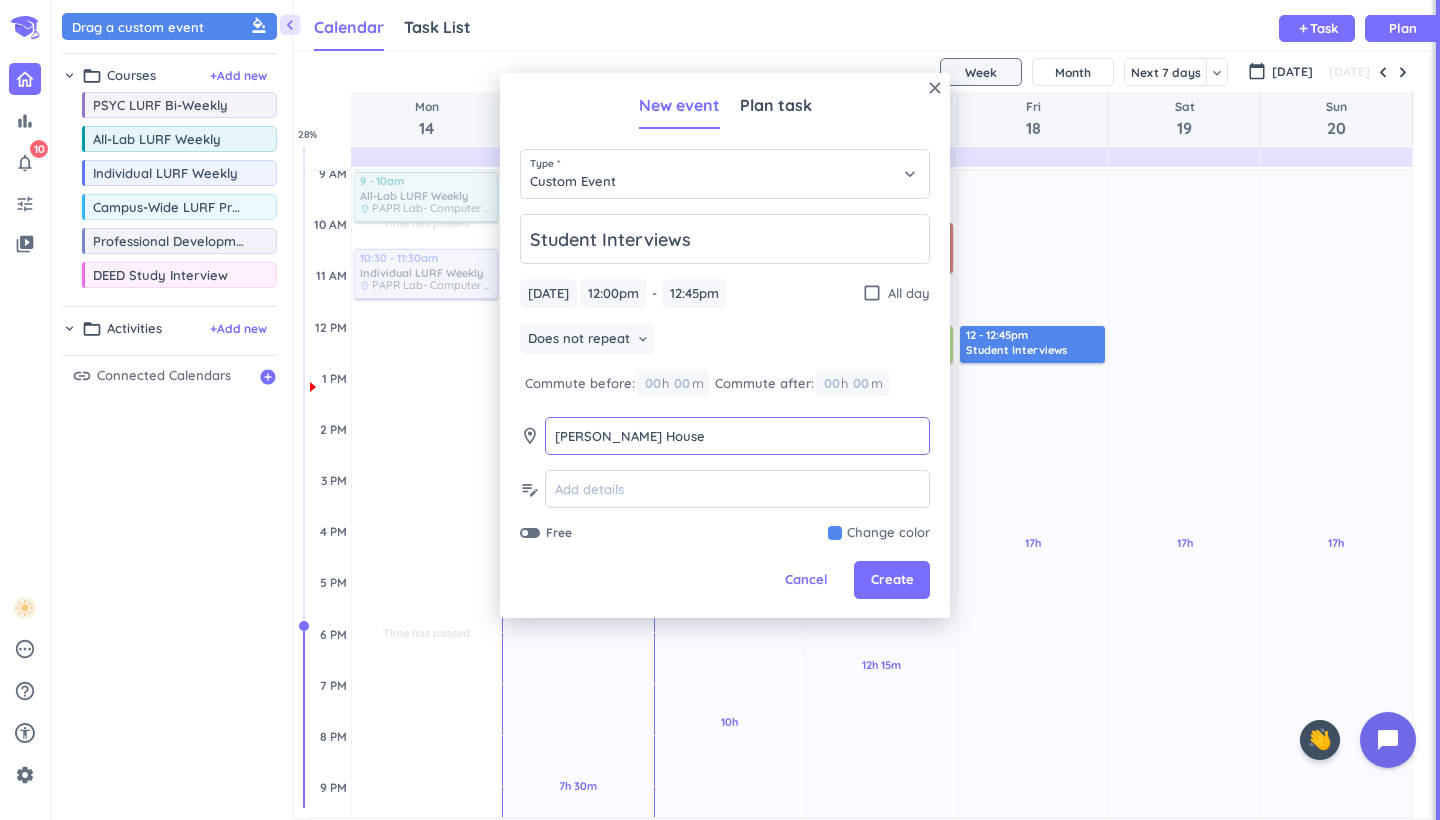 type on "[PERSON_NAME] House" 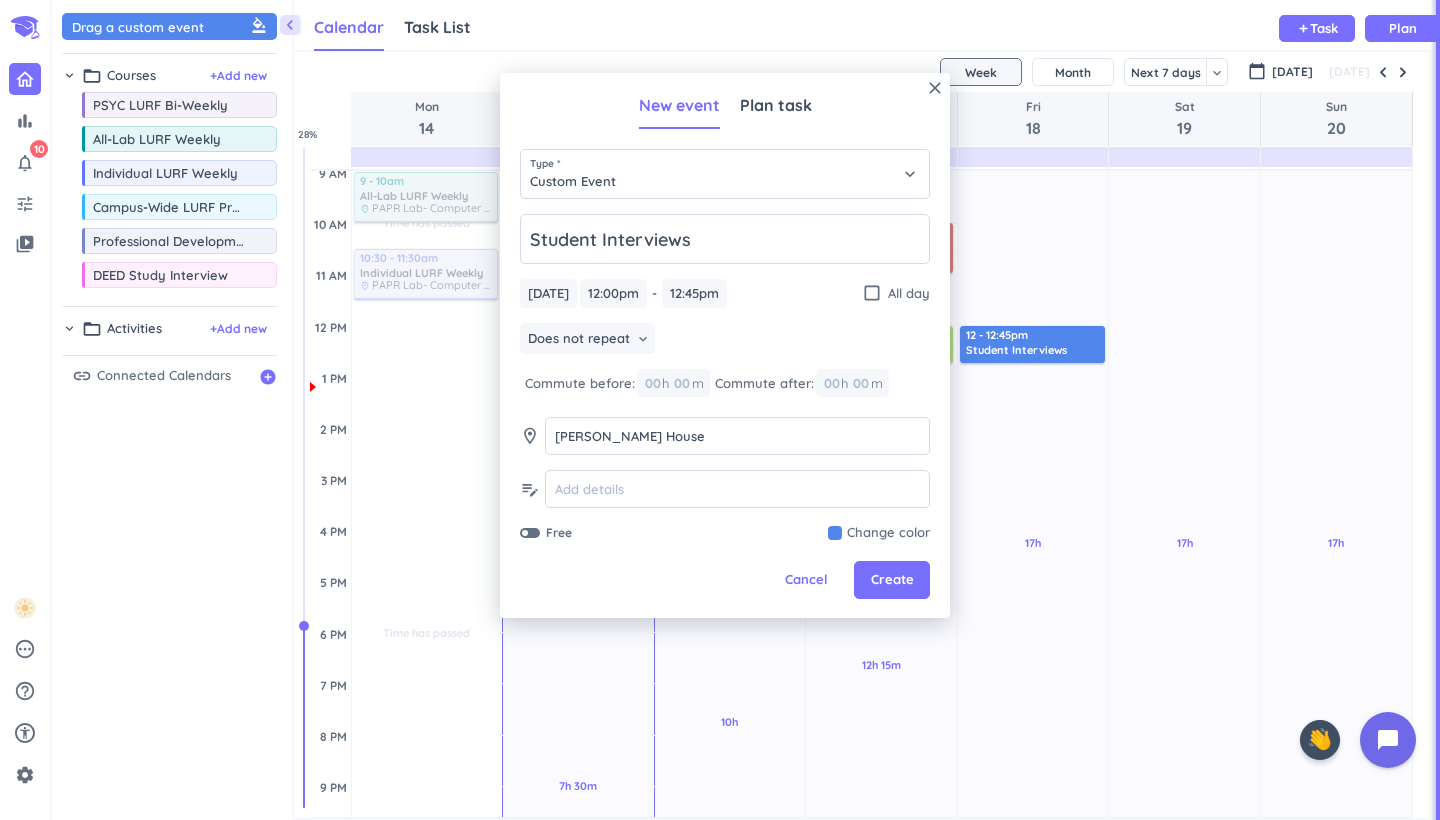 click at bounding box center [879, 533] 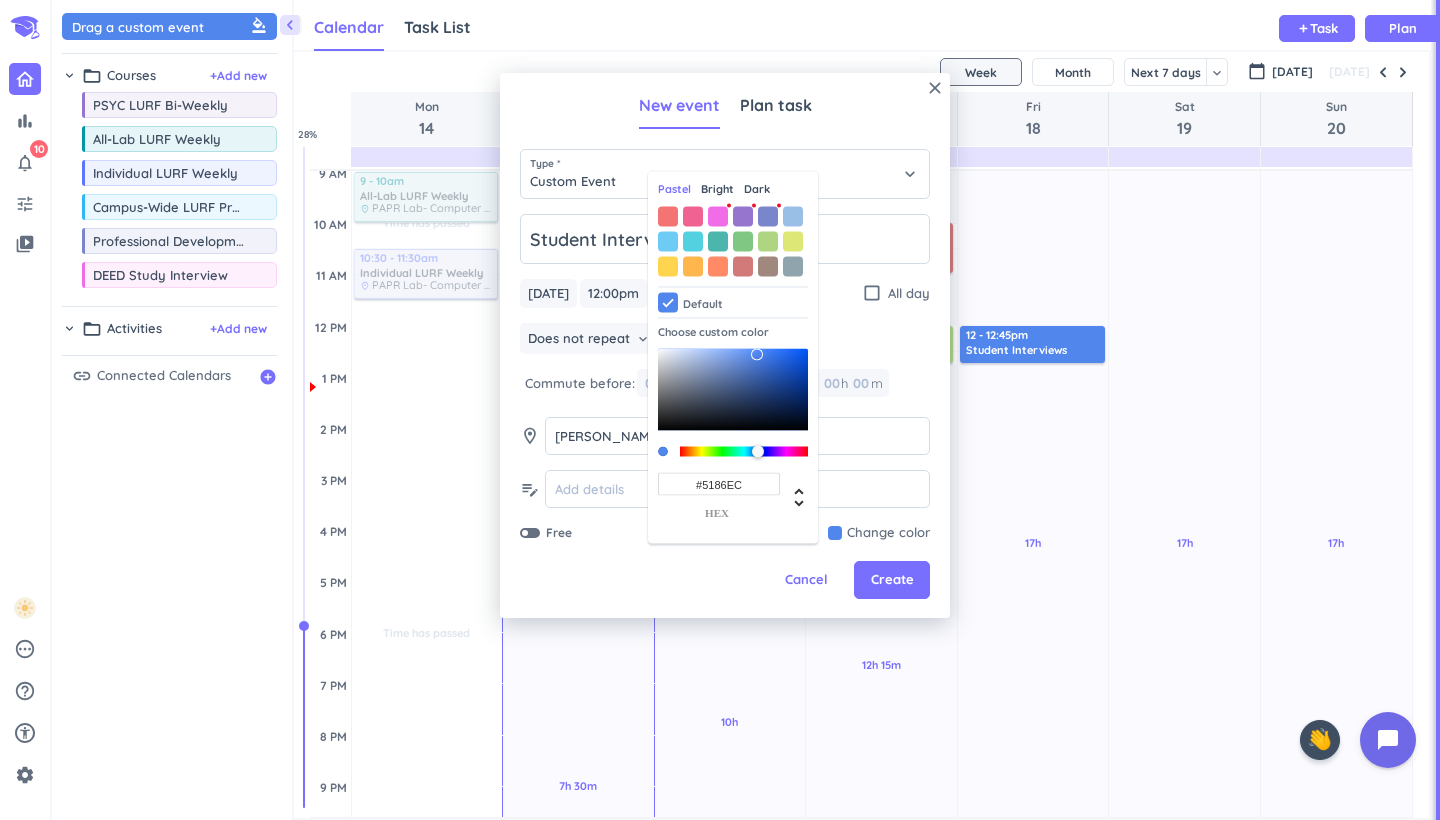 click at bounding box center (733, 241) 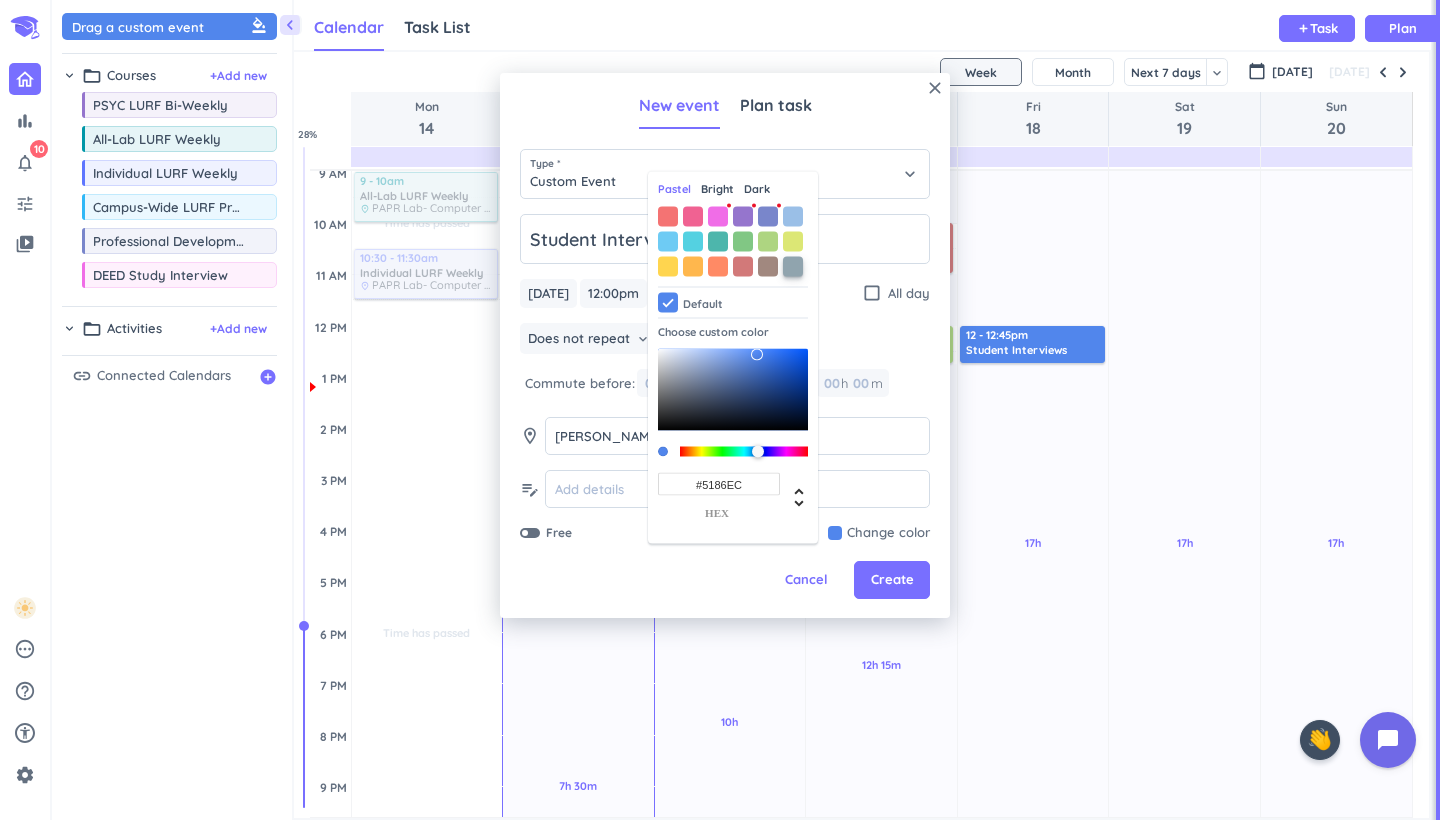 click at bounding box center (793, 266) 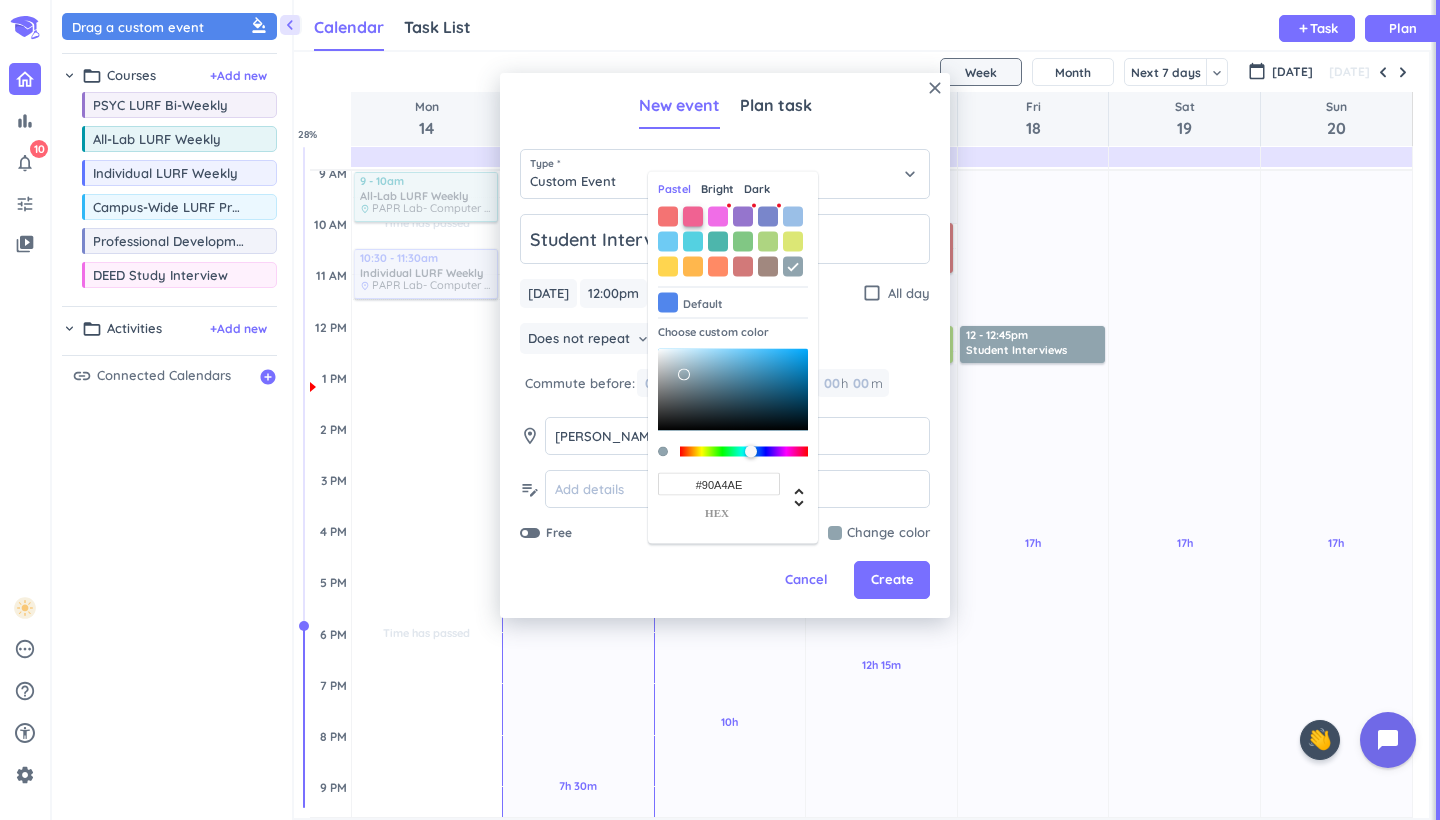 click at bounding box center (693, 216) 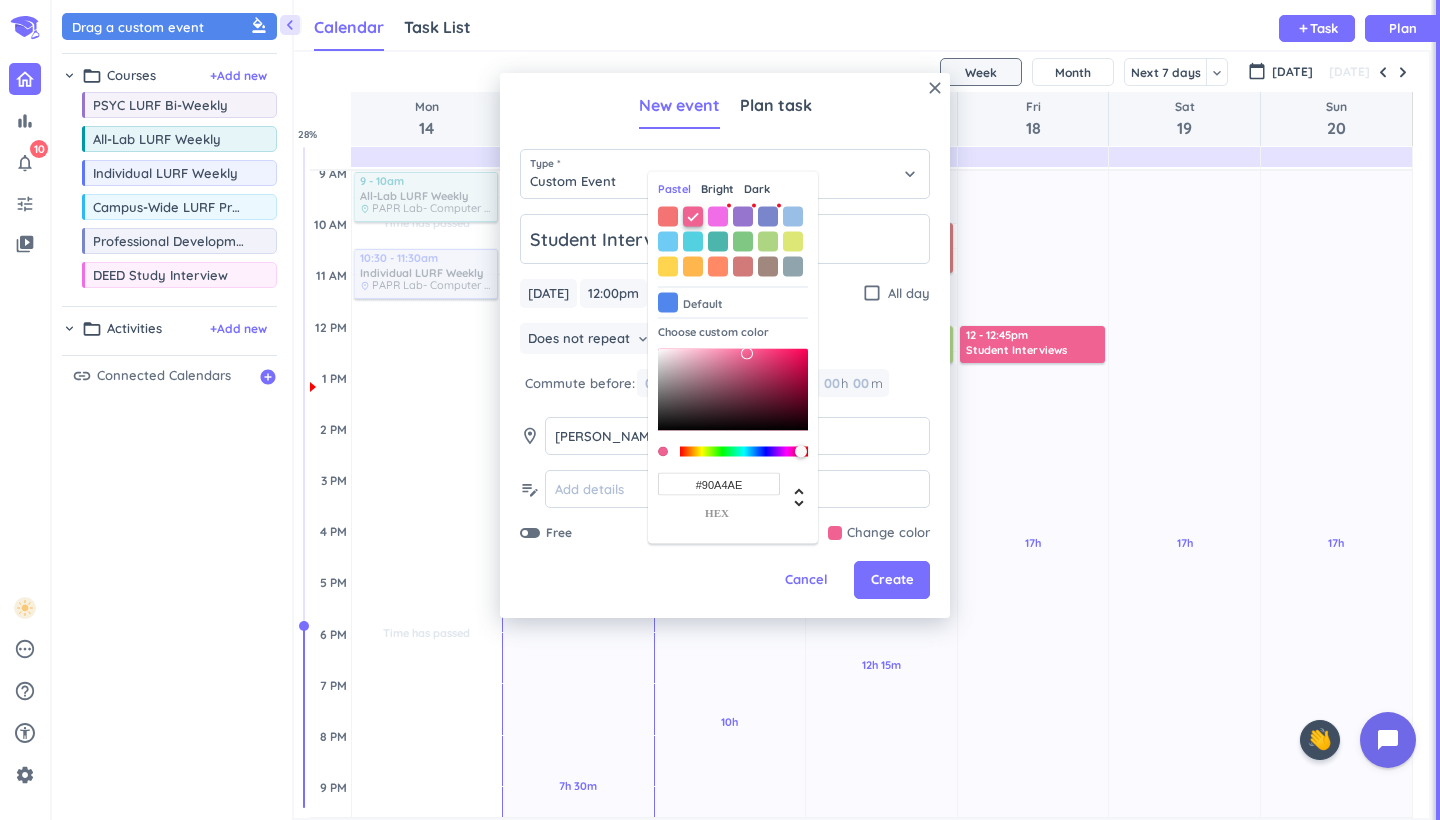 type on "#F06292" 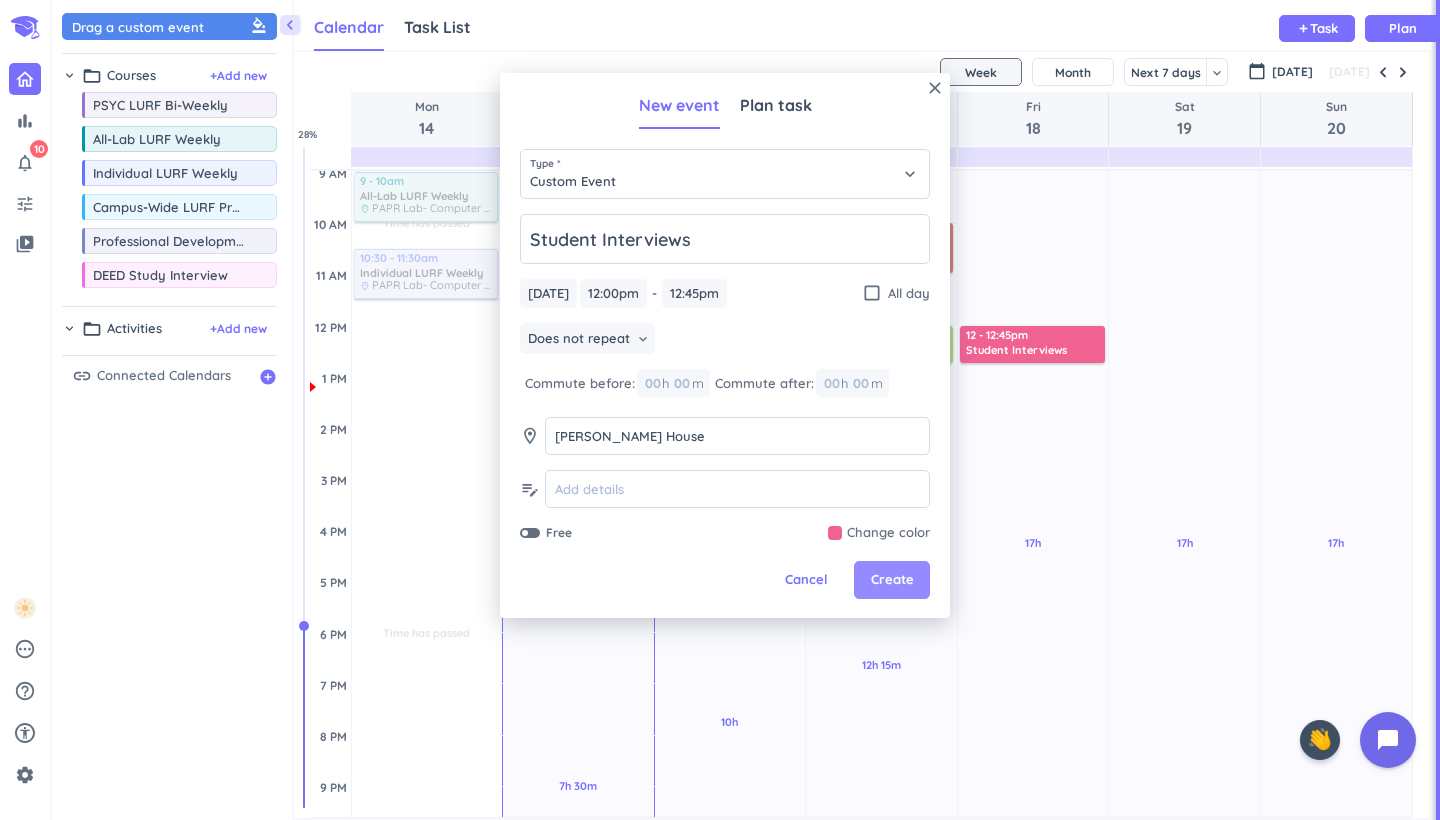 click on "Create" at bounding box center [892, 580] 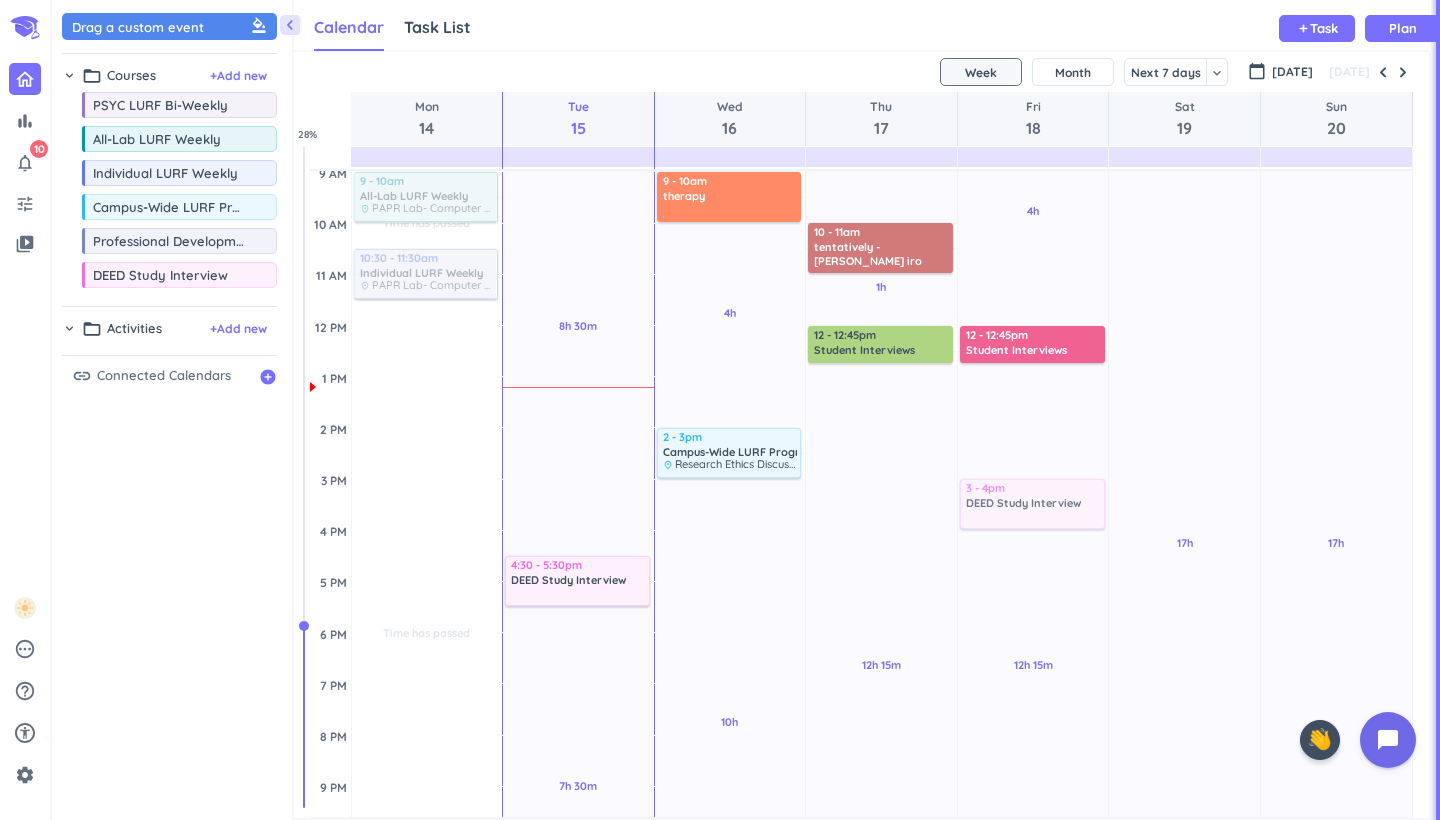 drag, startPoint x: 173, startPoint y: 282, endPoint x: 1065, endPoint y: 483, distance: 914.3659 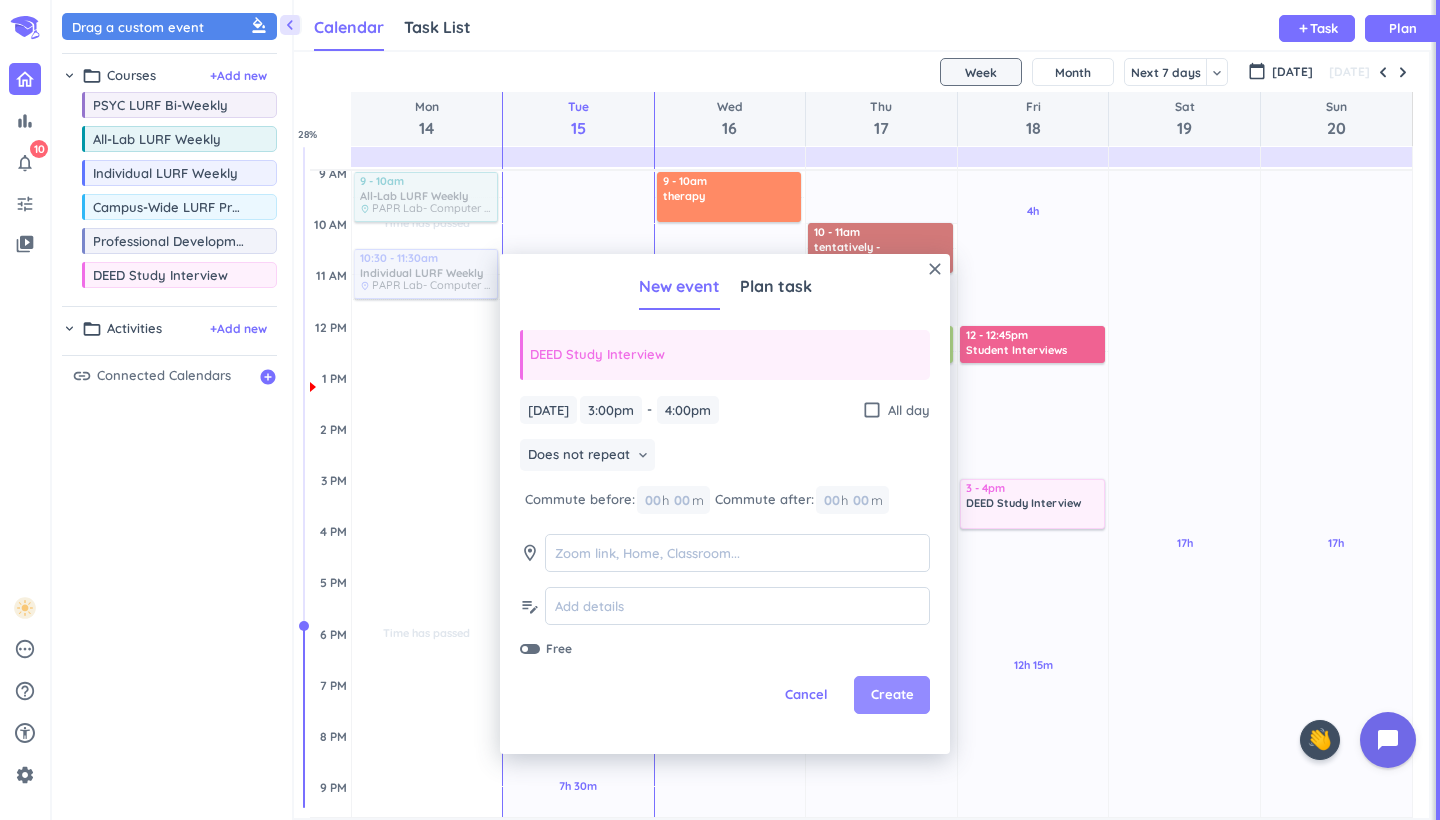 click on "Create" at bounding box center [892, 695] 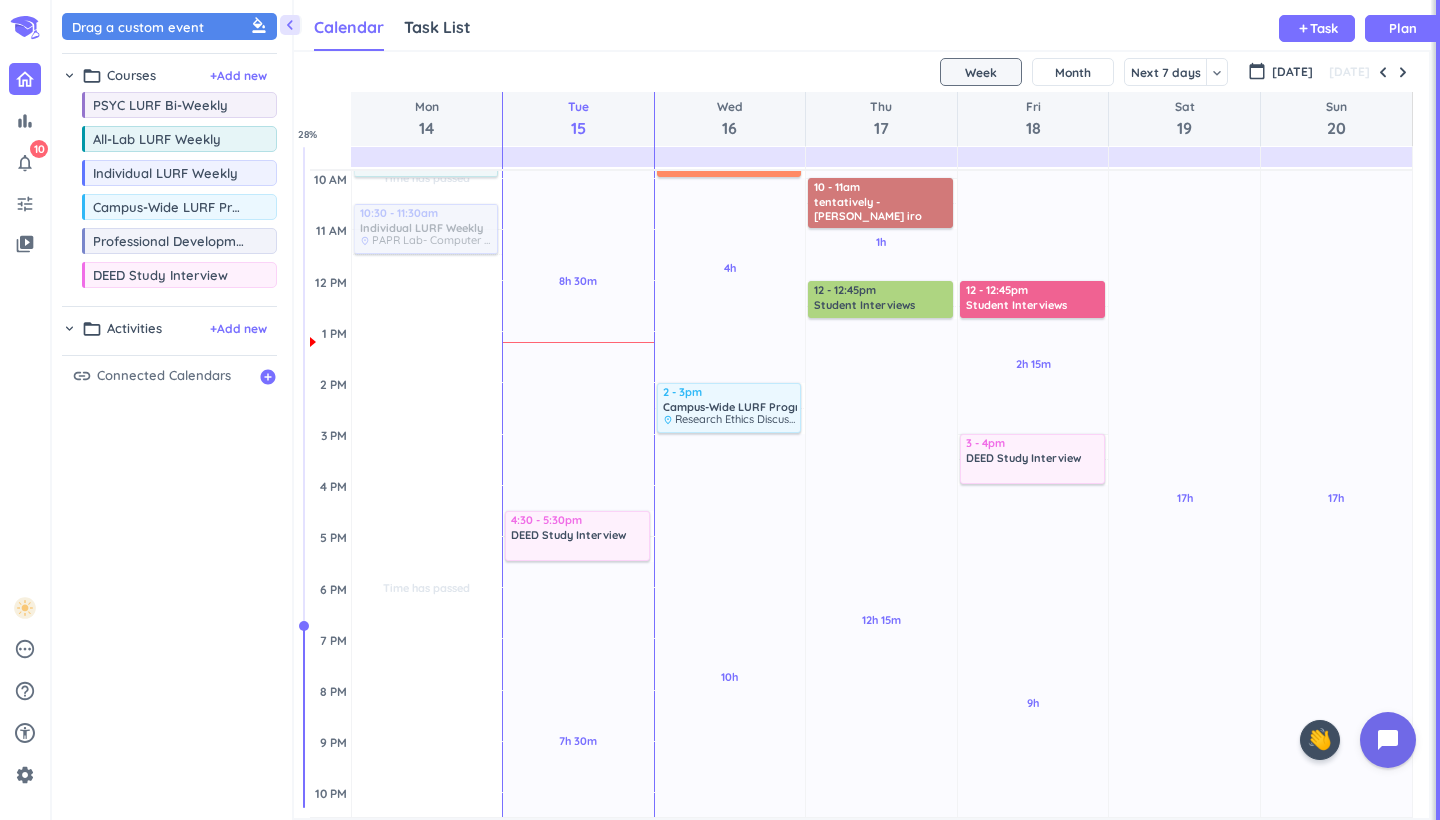 scroll, scrollTop: 308, scrollLeft: 0, axis: vertical 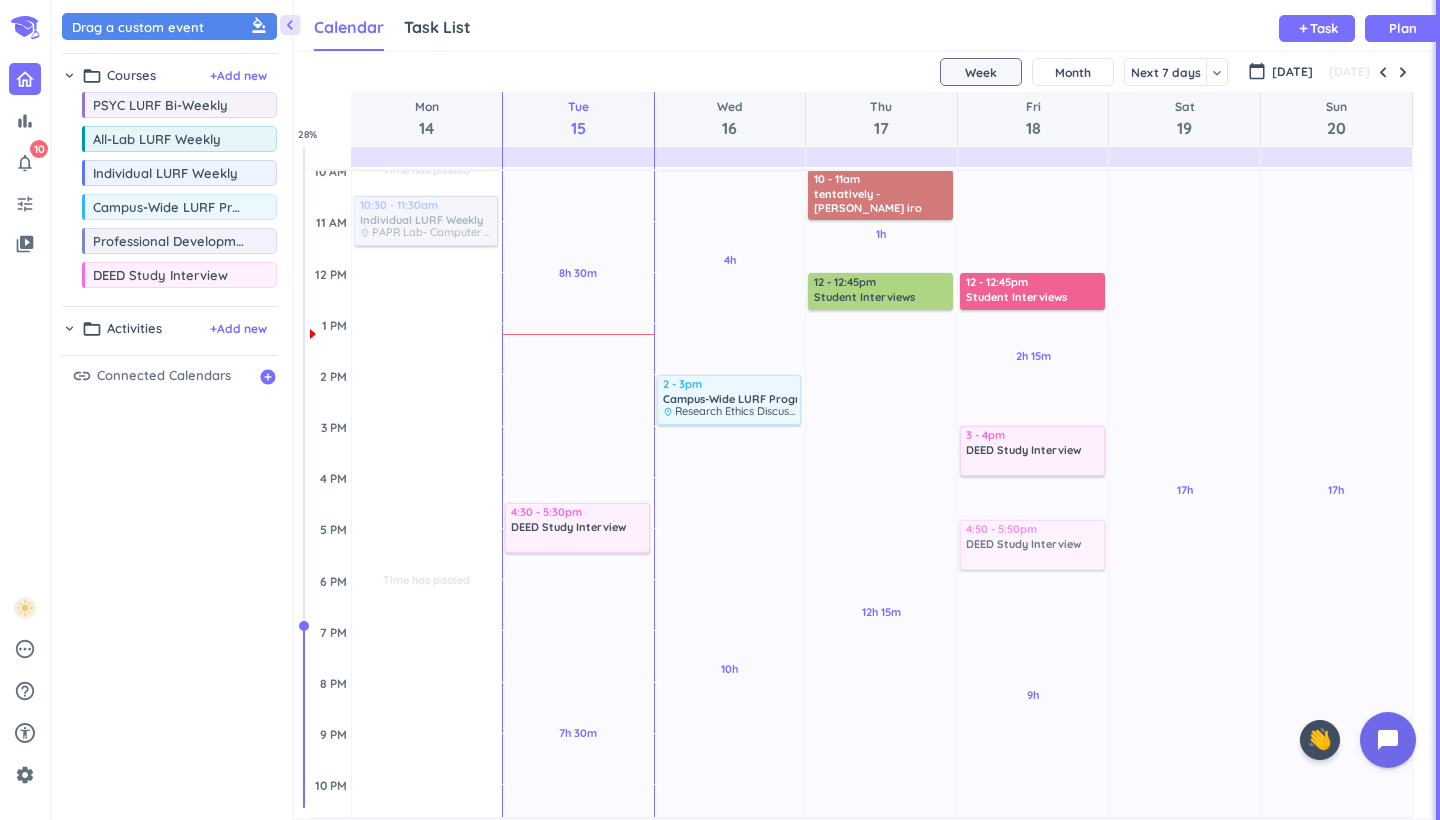 drag, startPoint x: 151, startPoint y: 282, endPoint x: 1027, endPoint y: 528, distance: 909.8857 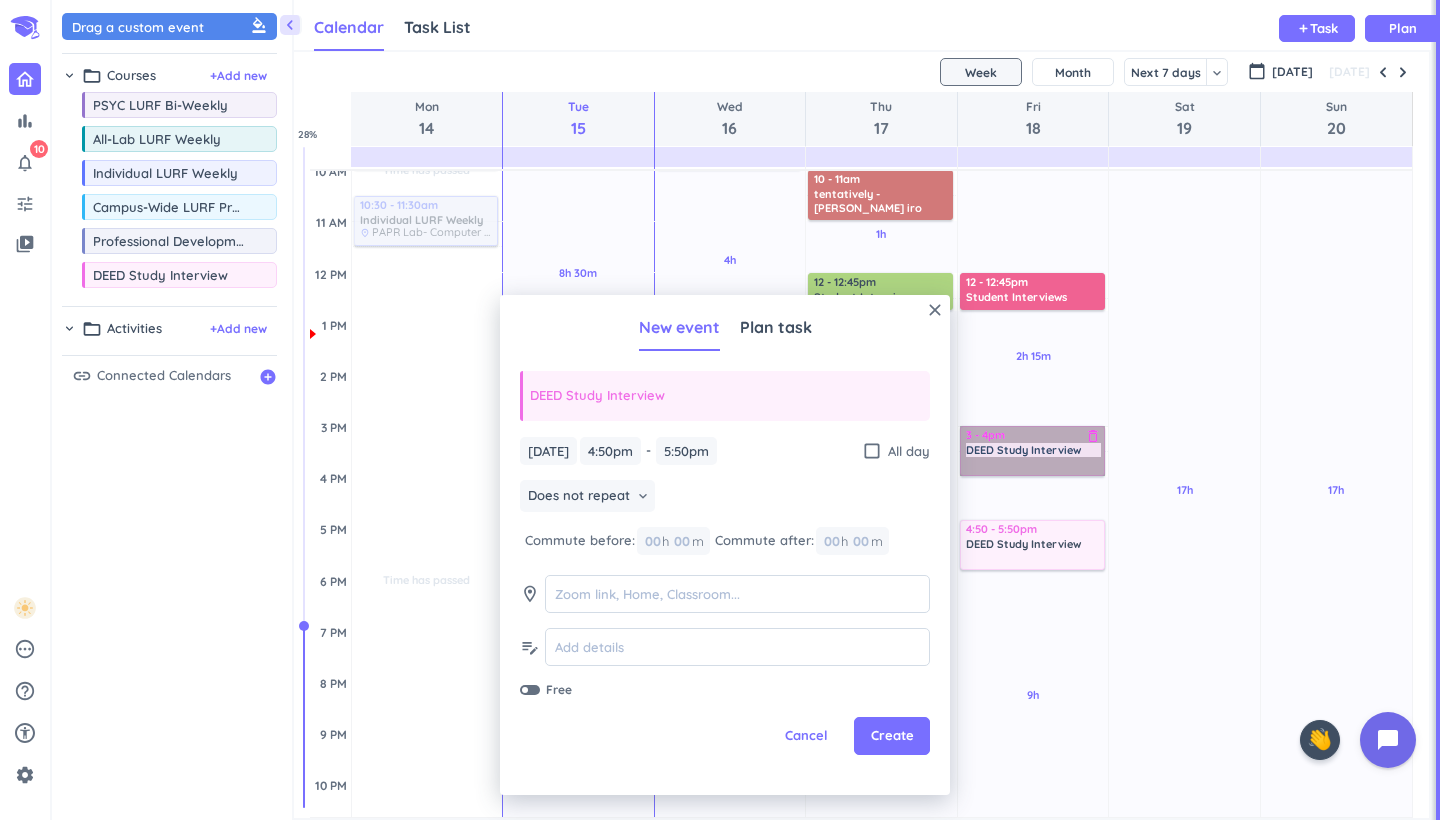click on "3 - 4pm DEED Study Interview delete_outline" at bounding box center [1032, 451] 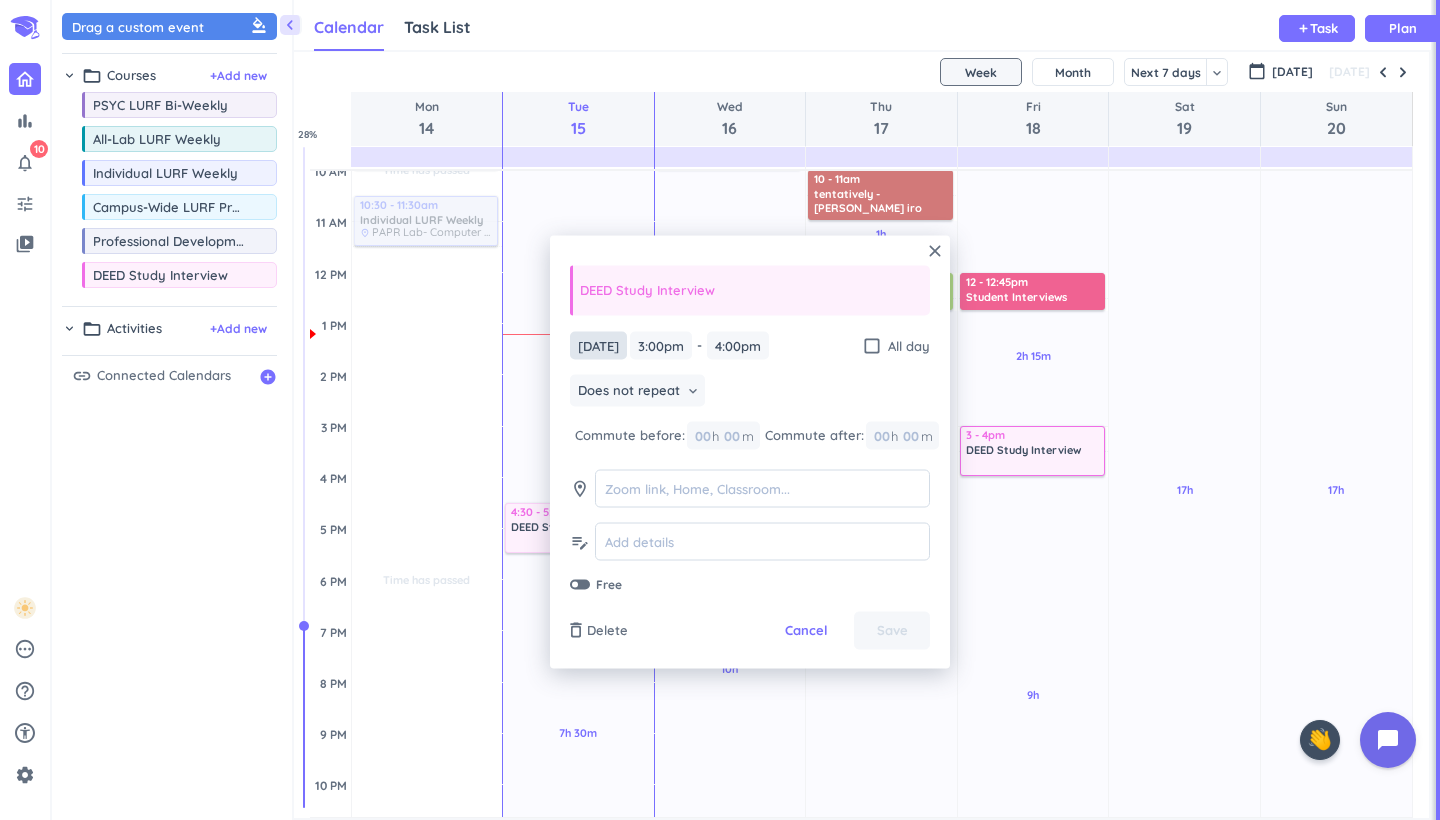 click on "[DATE]" at bounding box center (598, 345) 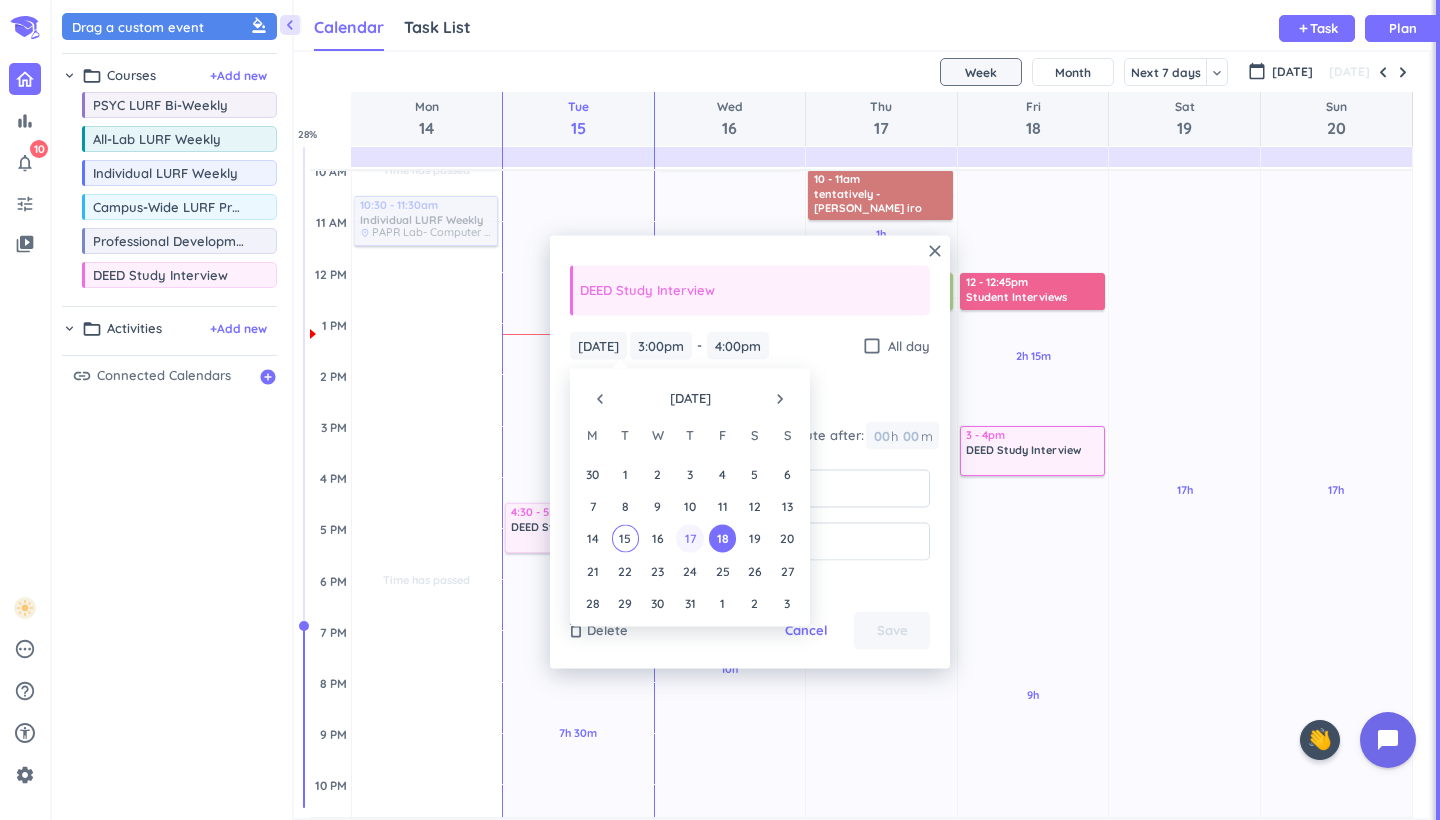 click on "17" at bounding box center (689, 538) 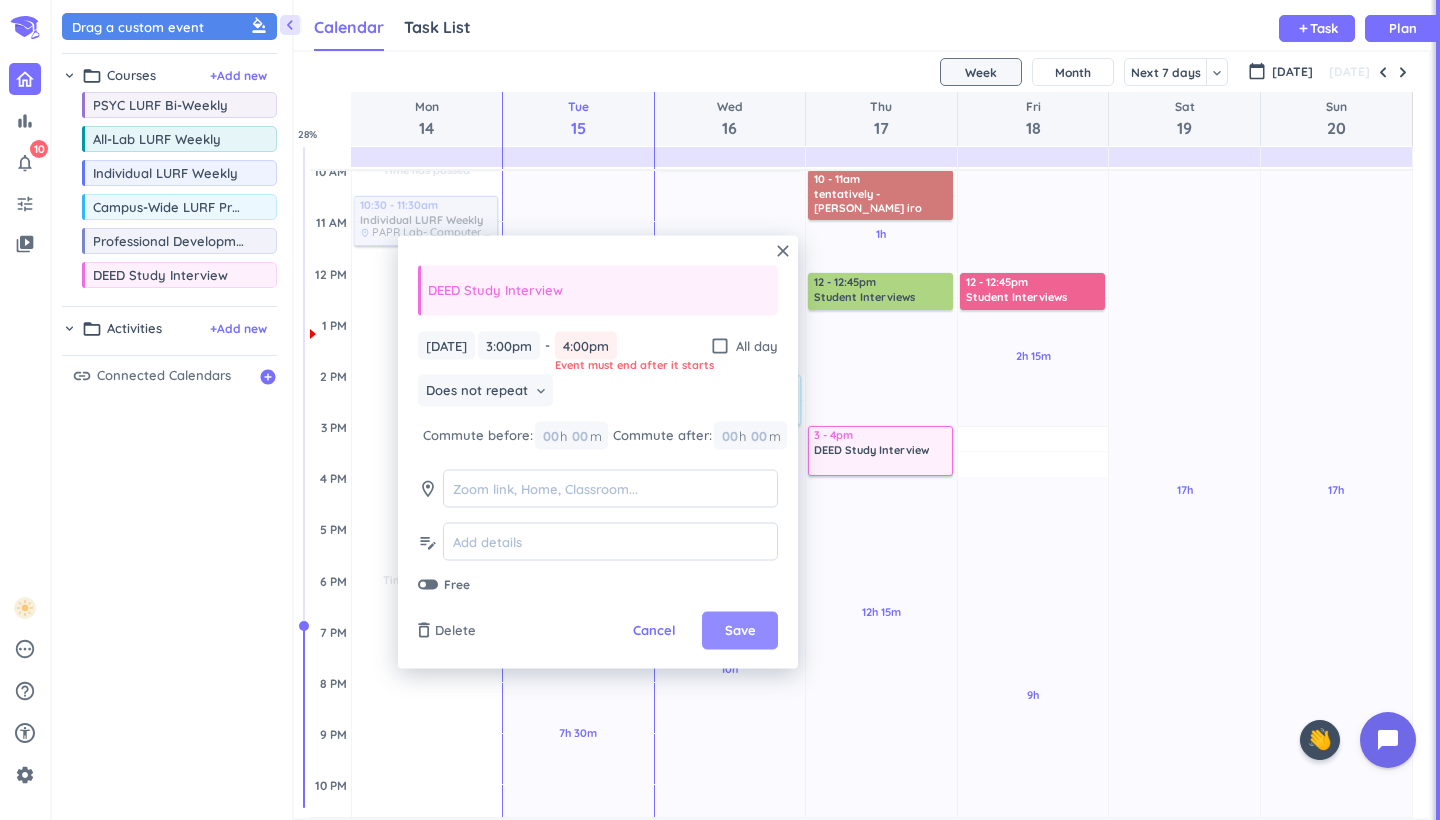 click on "Save" at bounding box center [740, 631] 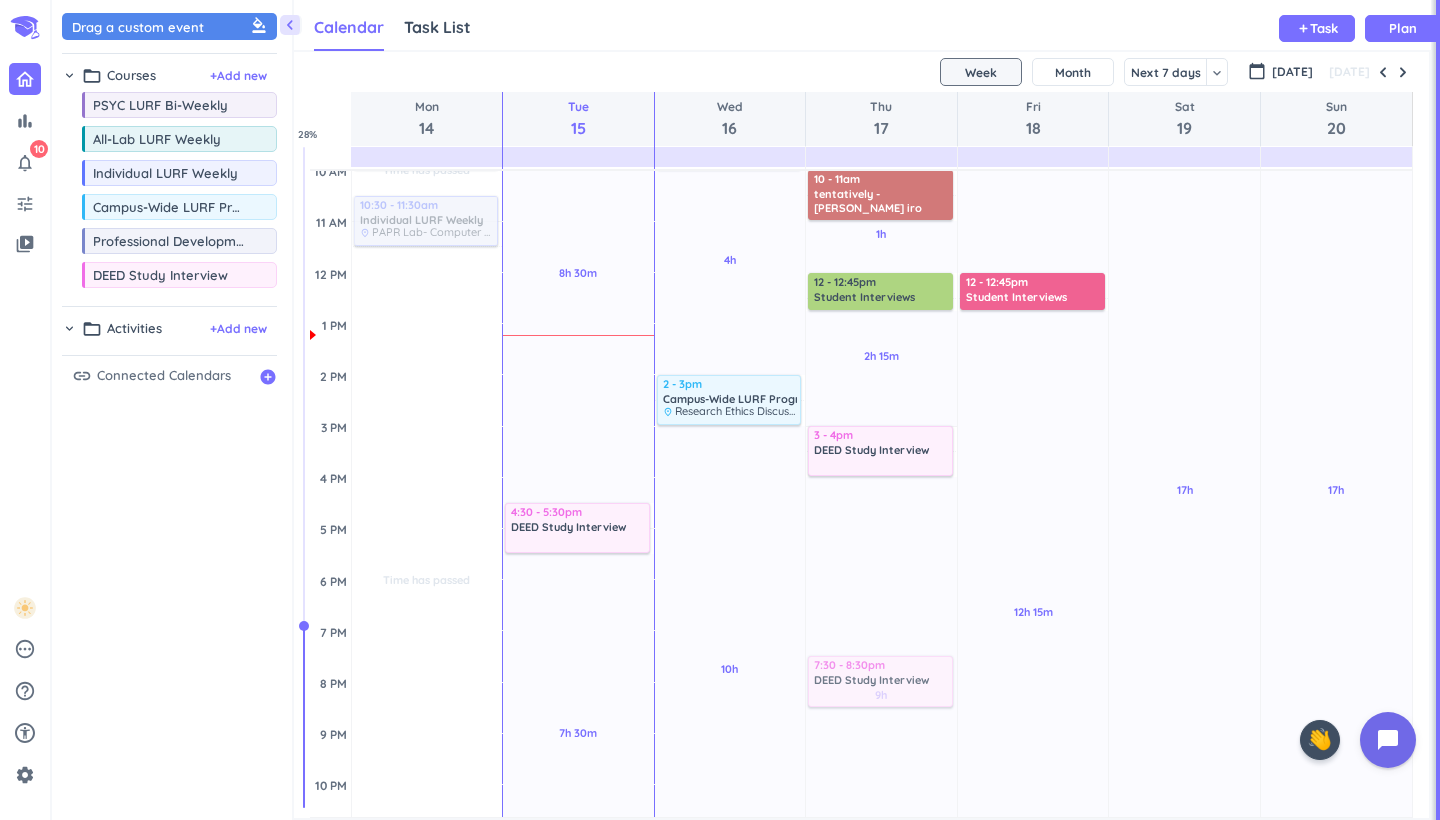 drag, startPoint x: 192, startPoint y: 279, endPoint x: 891, endPoint y: 657, distance: 794.6603 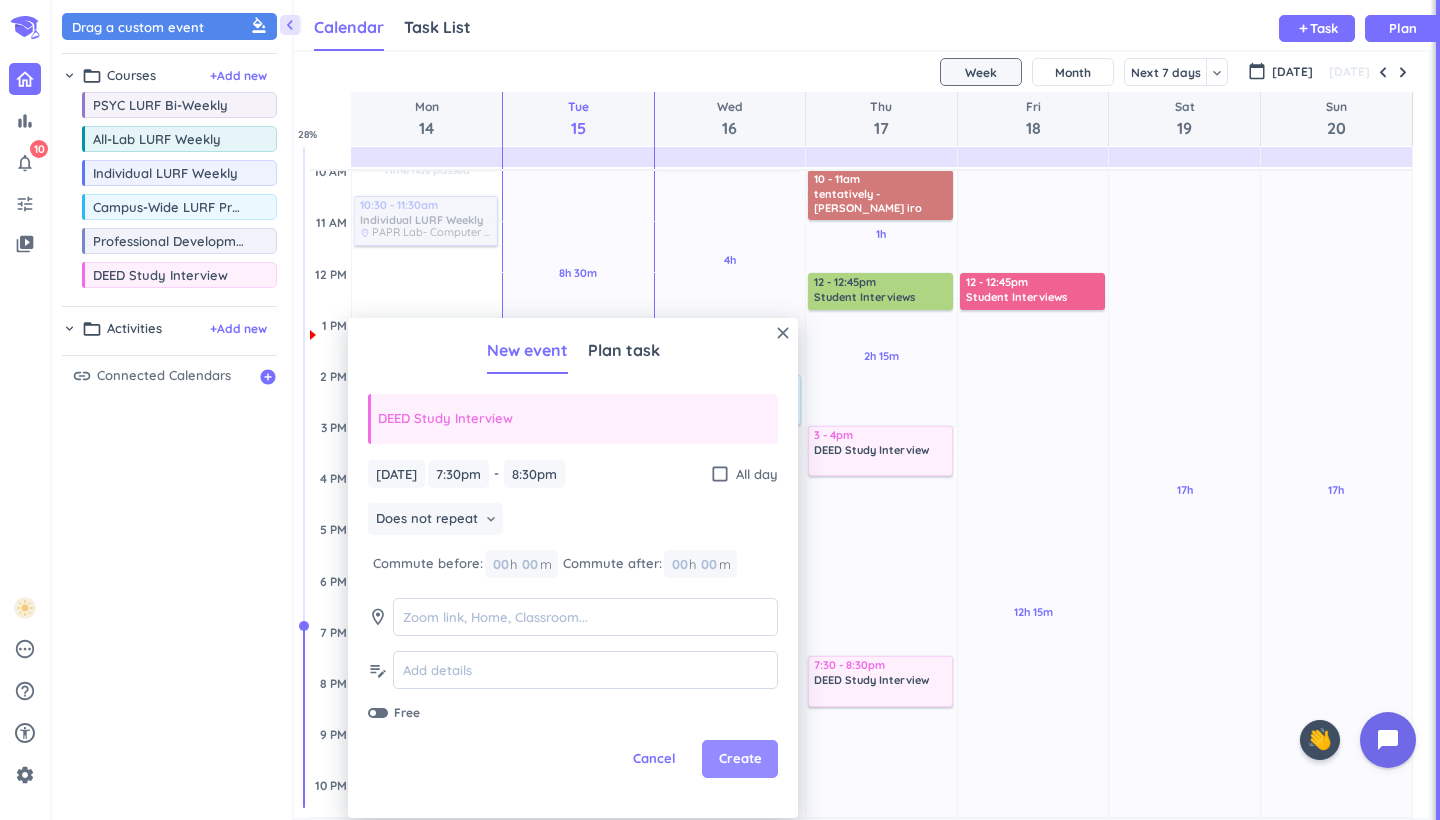 click on "Create" at bounding box center (740, 759) 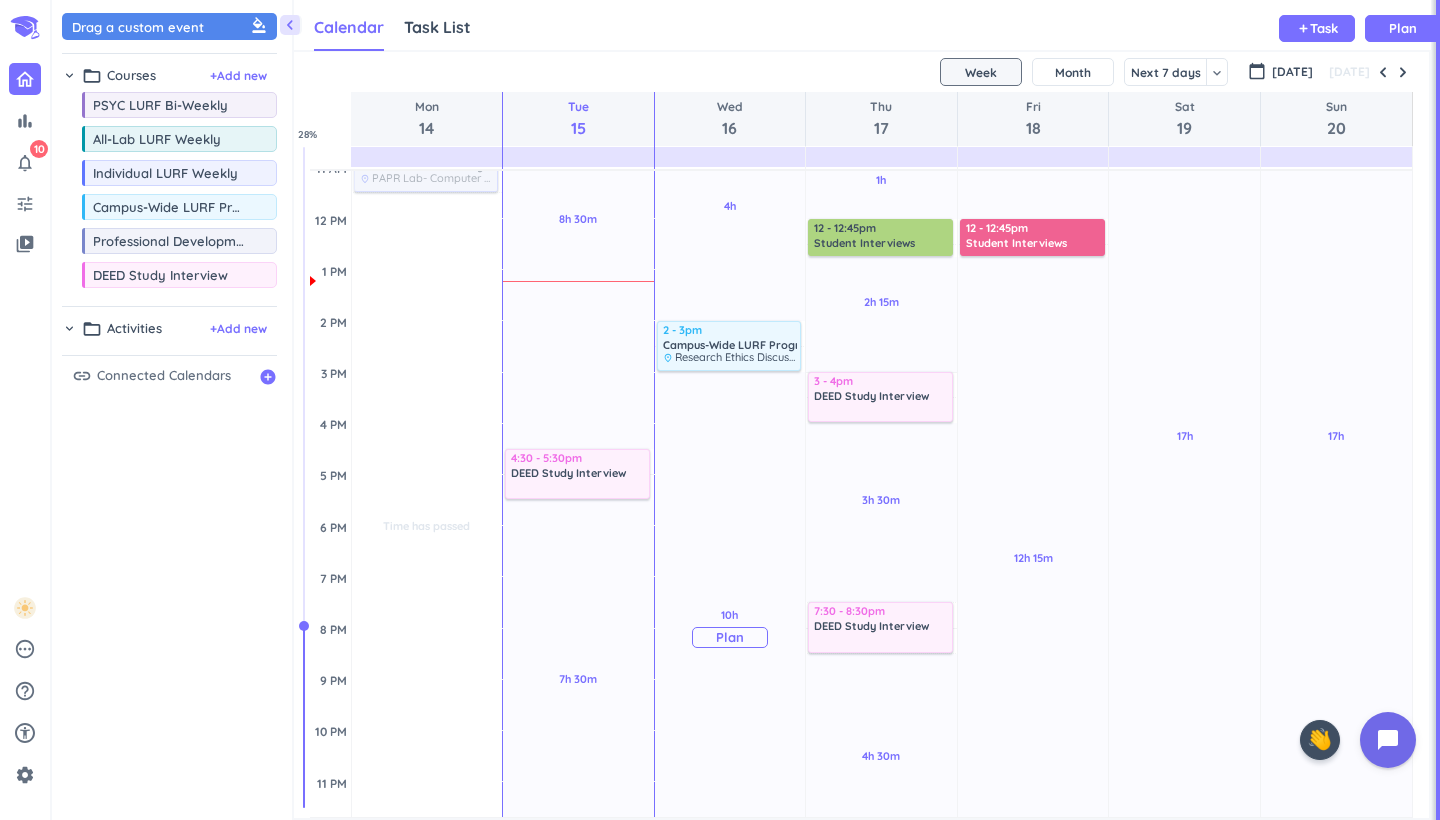 scroll, scrollTop: 364, scrollLeft: 0, axis: vertical 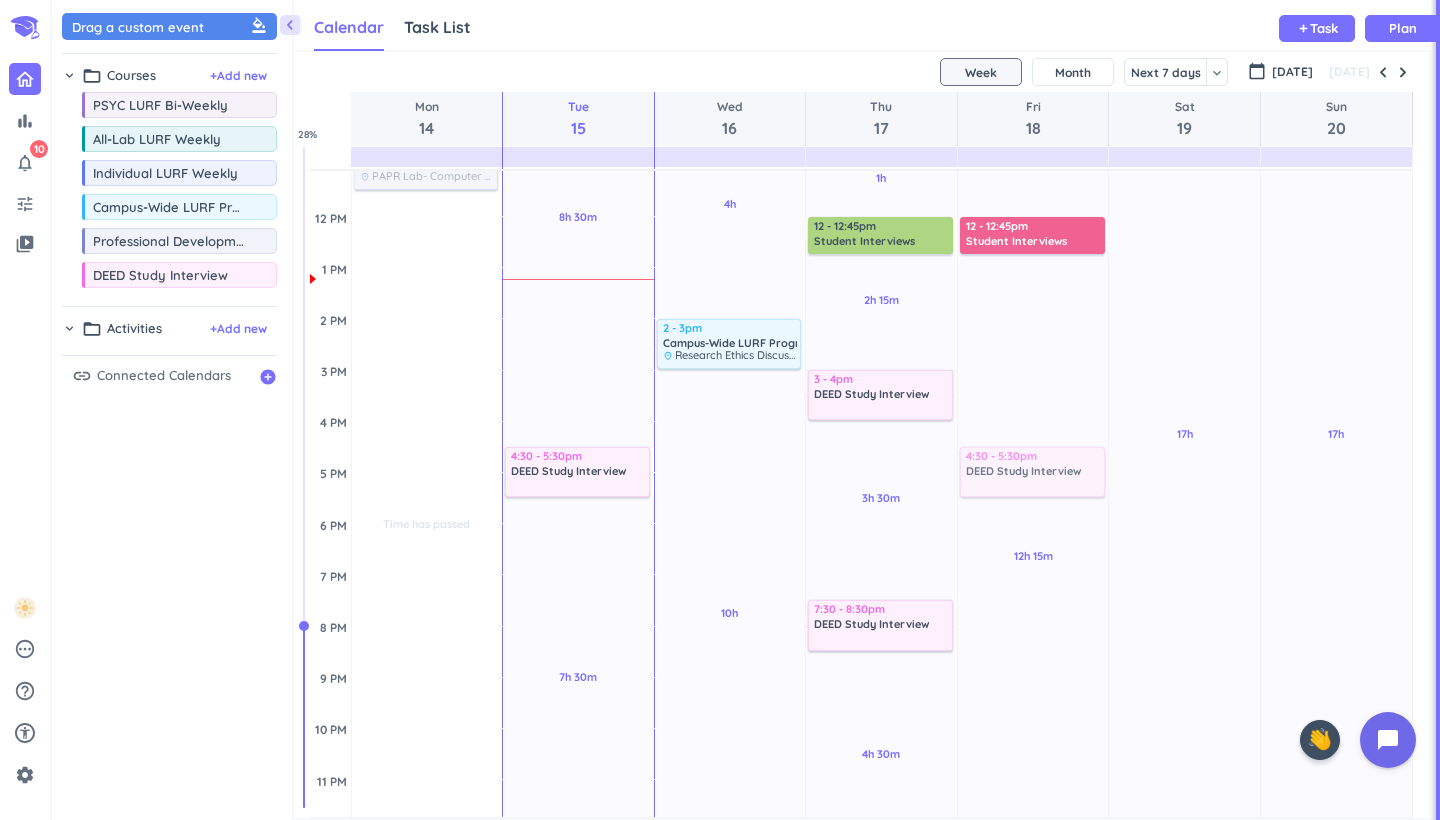 drag, startPoint x: 157, startPoint y: 280, endPoint x: 1086, endPoint y: 447, distance: 943.89087 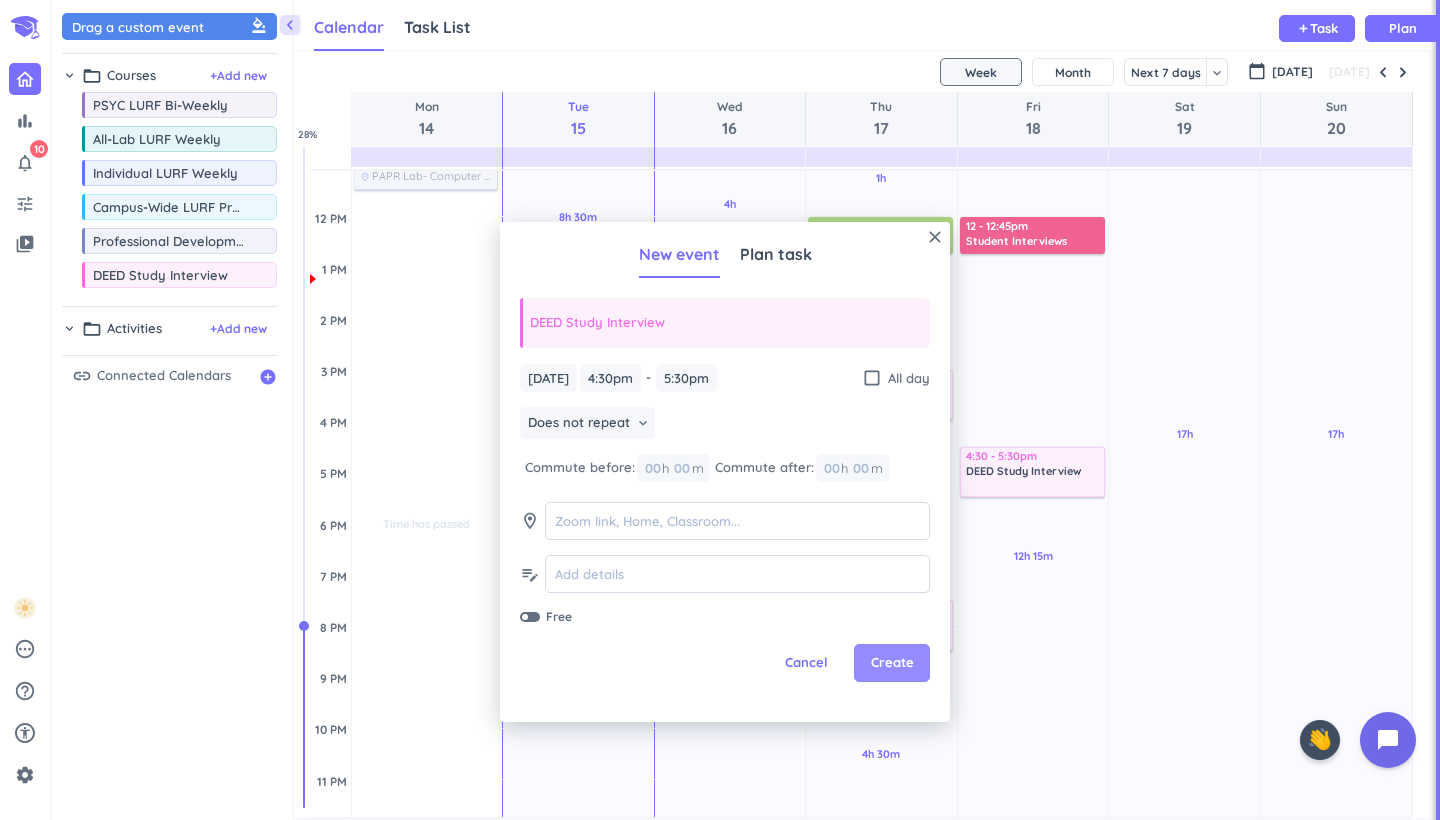 click on "Create" at bounding box center [892, 663] 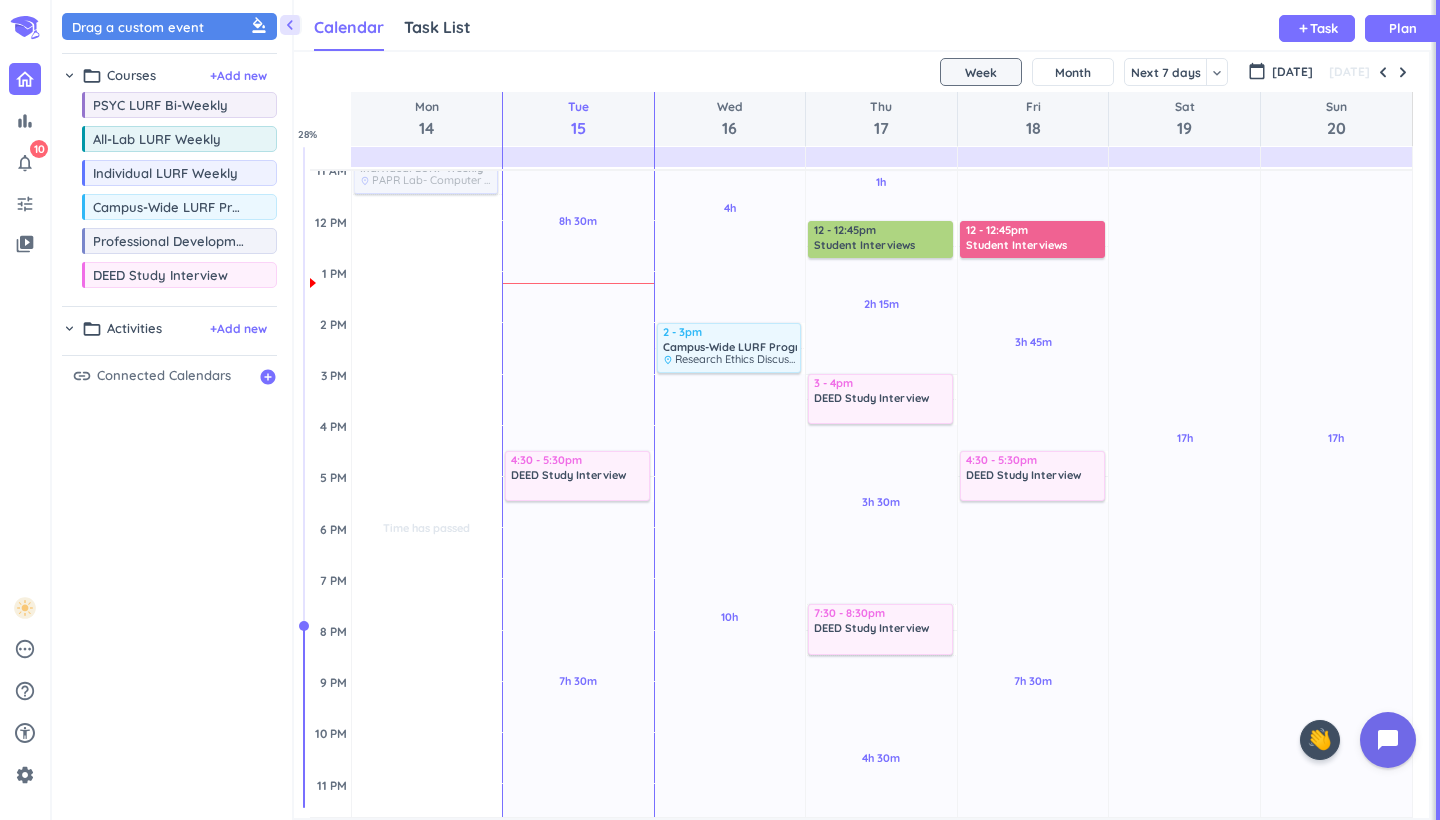 scroll, scrollTop: 370, scrollLeft: 0, axis: vertical 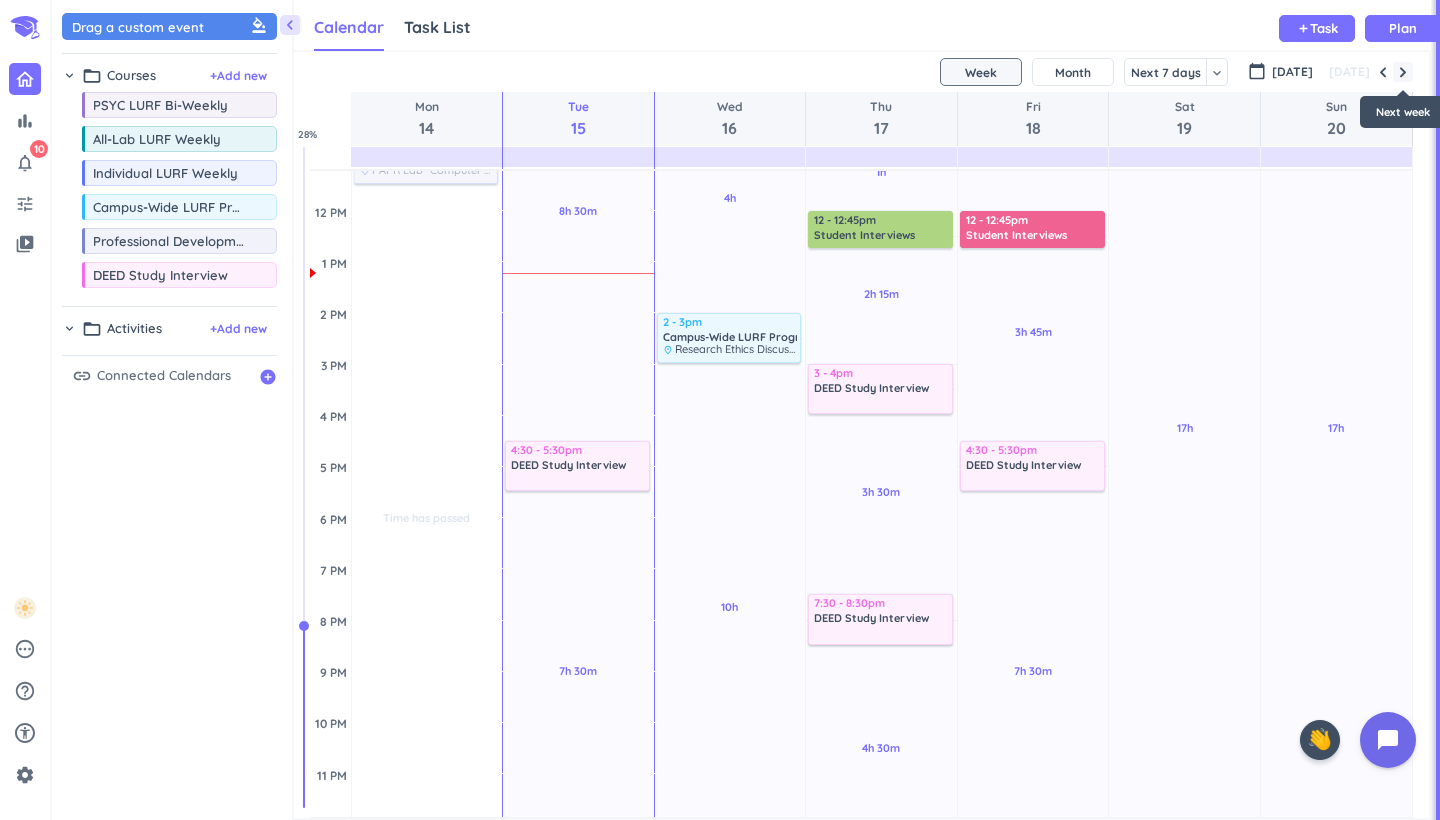 click at bounding box center (1403, 72) 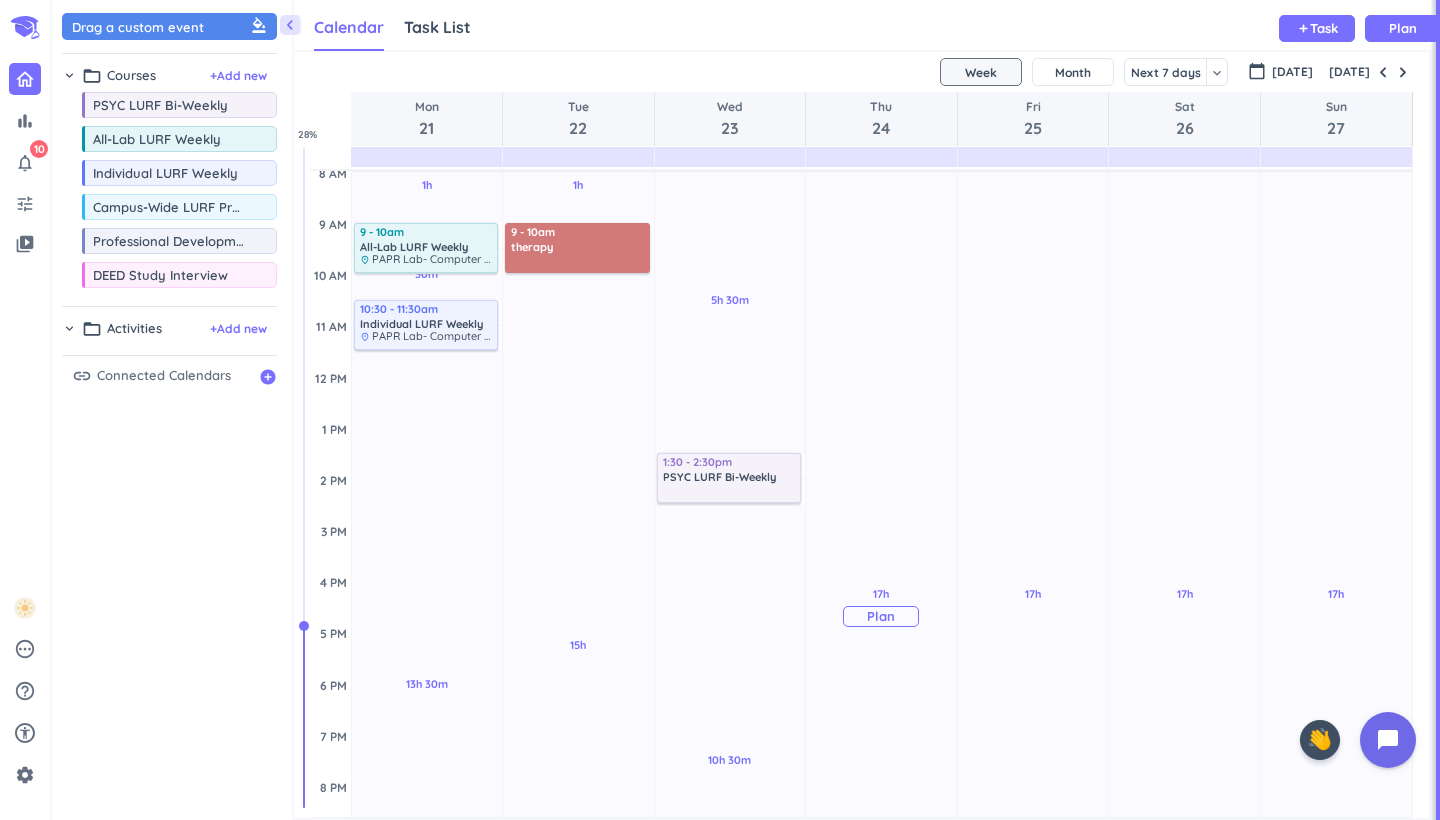 scroll, scrollTop: 216, scrollLeft: 0, axis: vertical 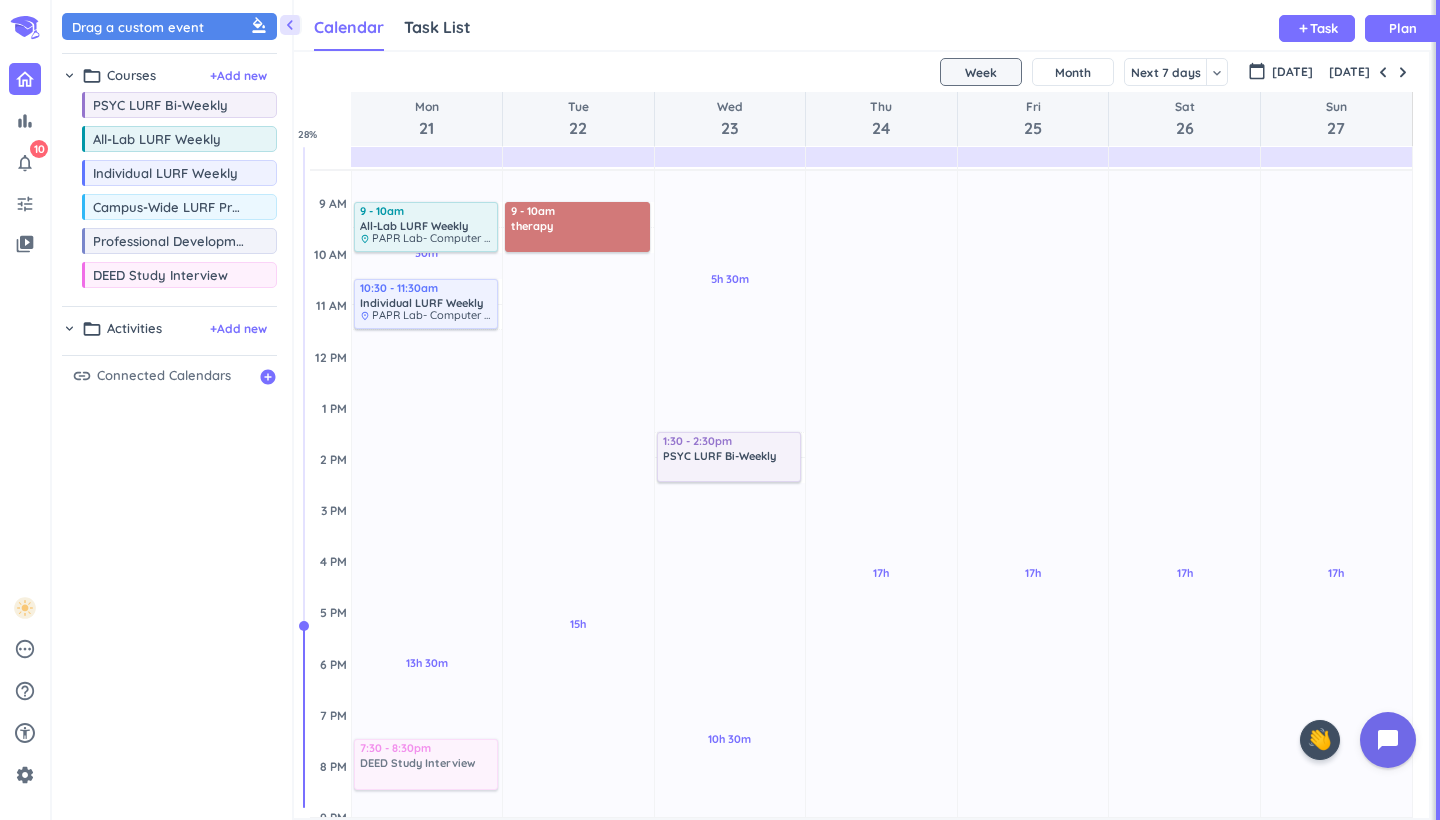 drag, startPoint x: 179, startPoint y: 279, endPoint x: 447, endPoint y: 740, distance: 533.2401 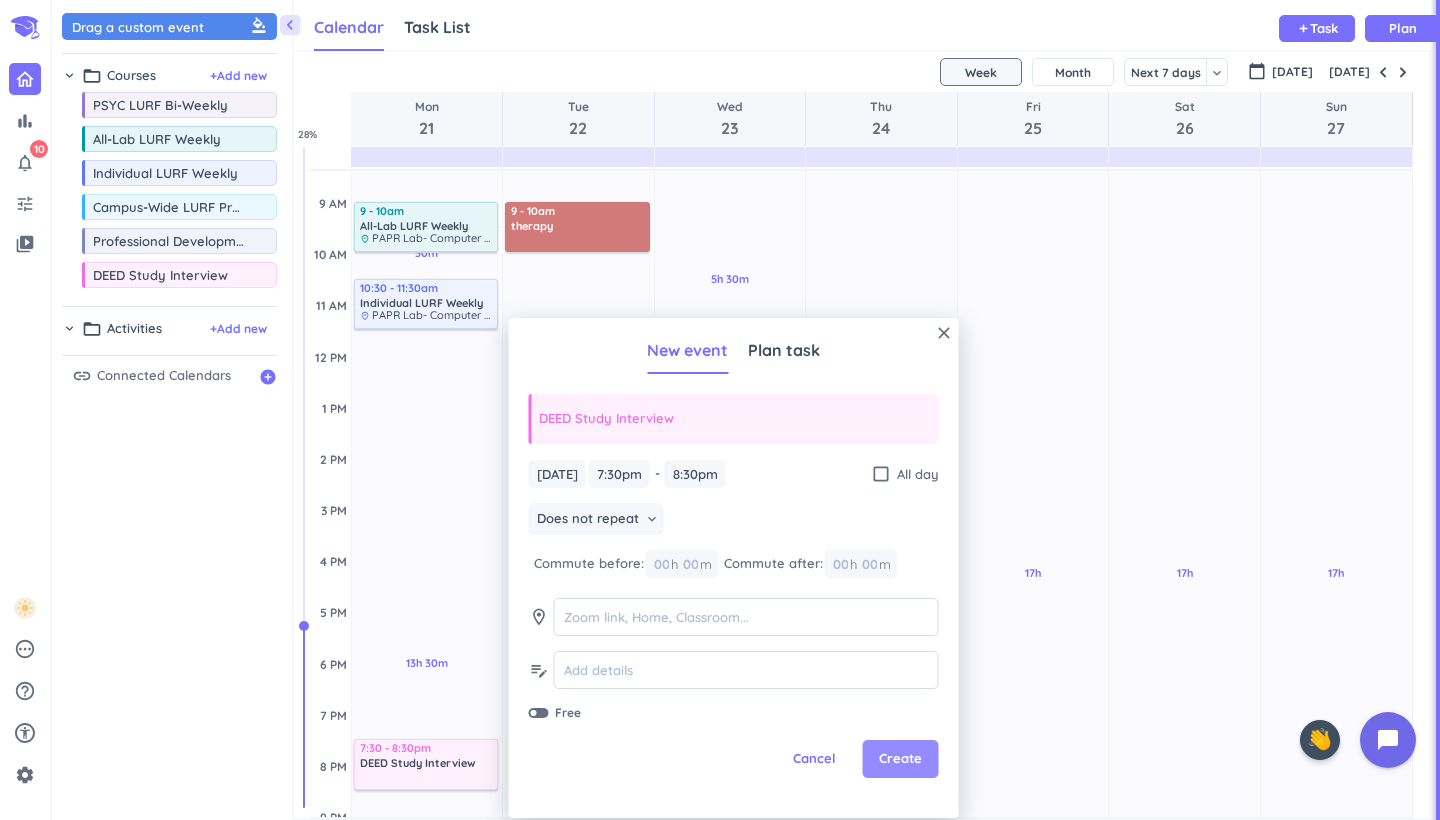 click on "Create" at bounding box center (900, 759) 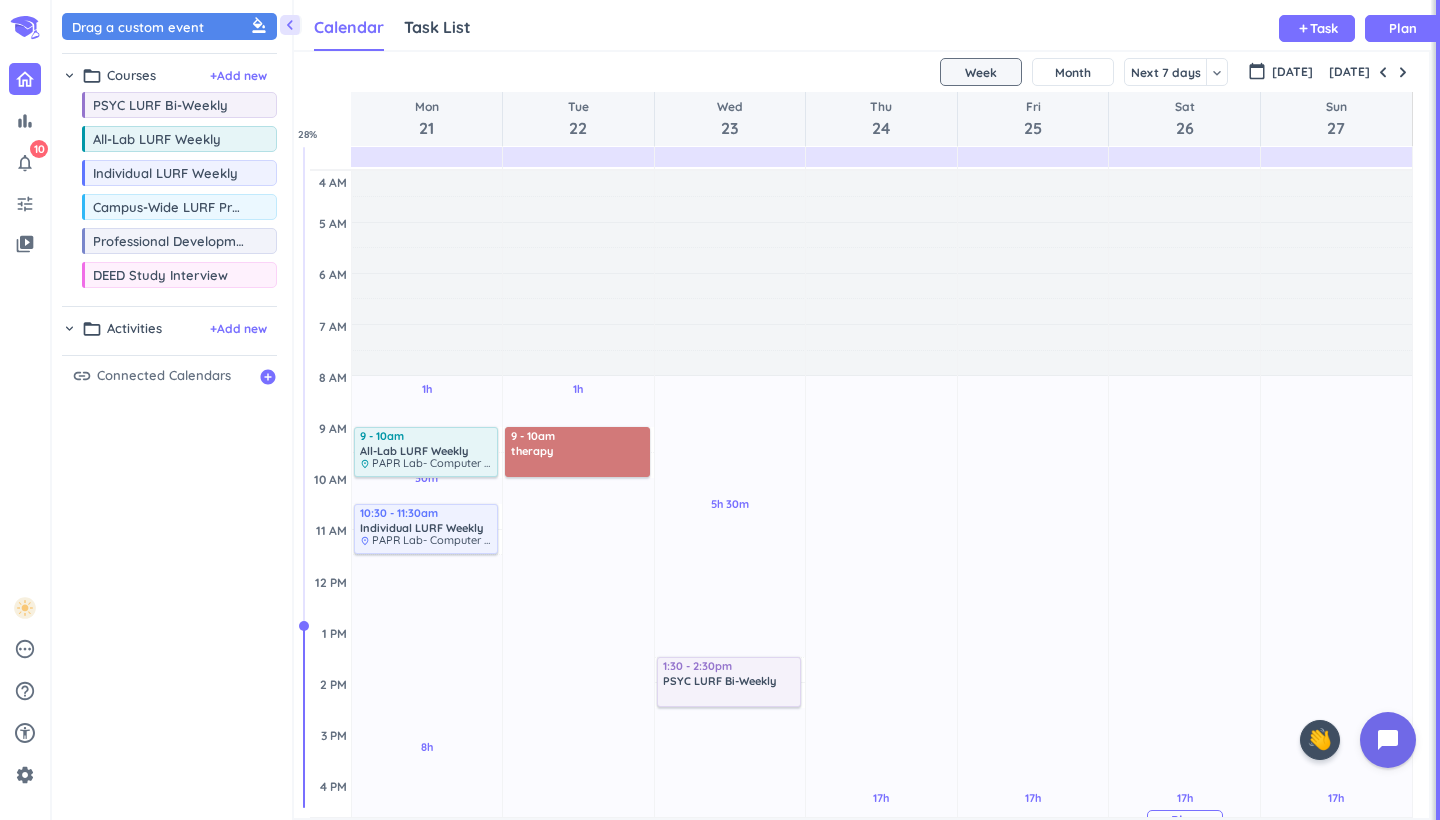 scroll, scrollTop: 0, scrollLeft: 0, axis: both 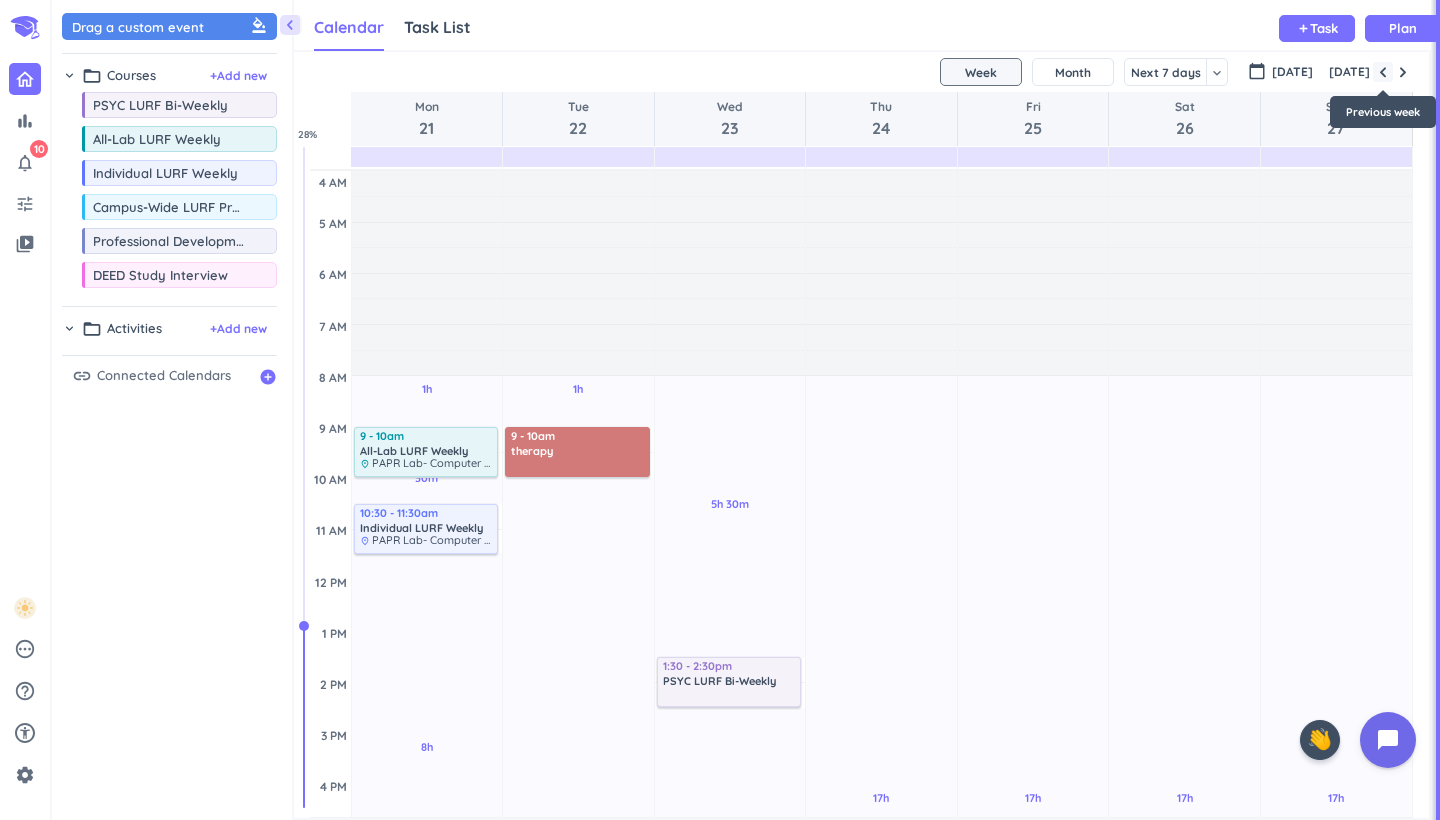 click at bounding box center [1383, 72] 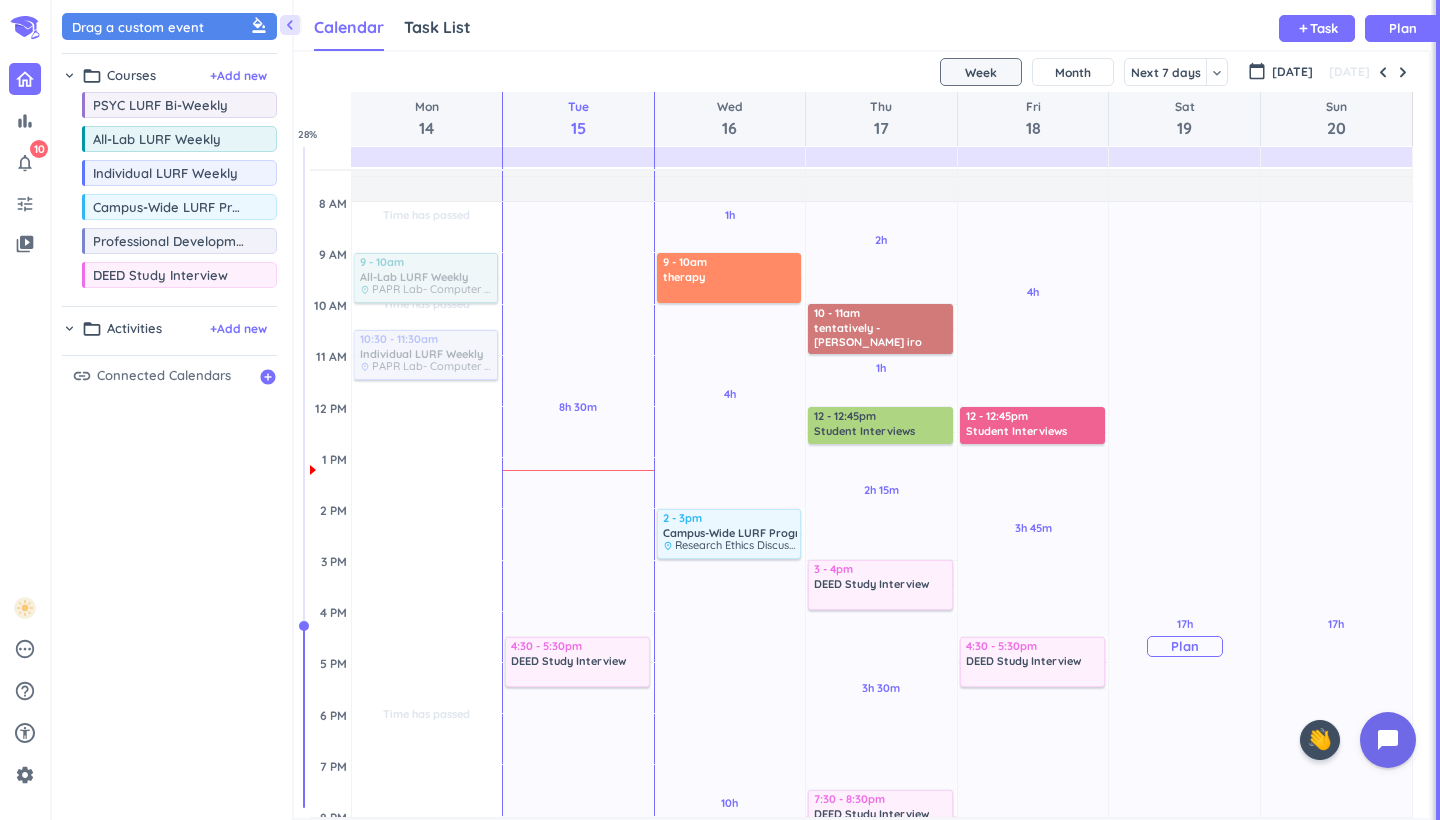 scroll, scrollTop: 178, scrollLeft: 0, axis: vertical 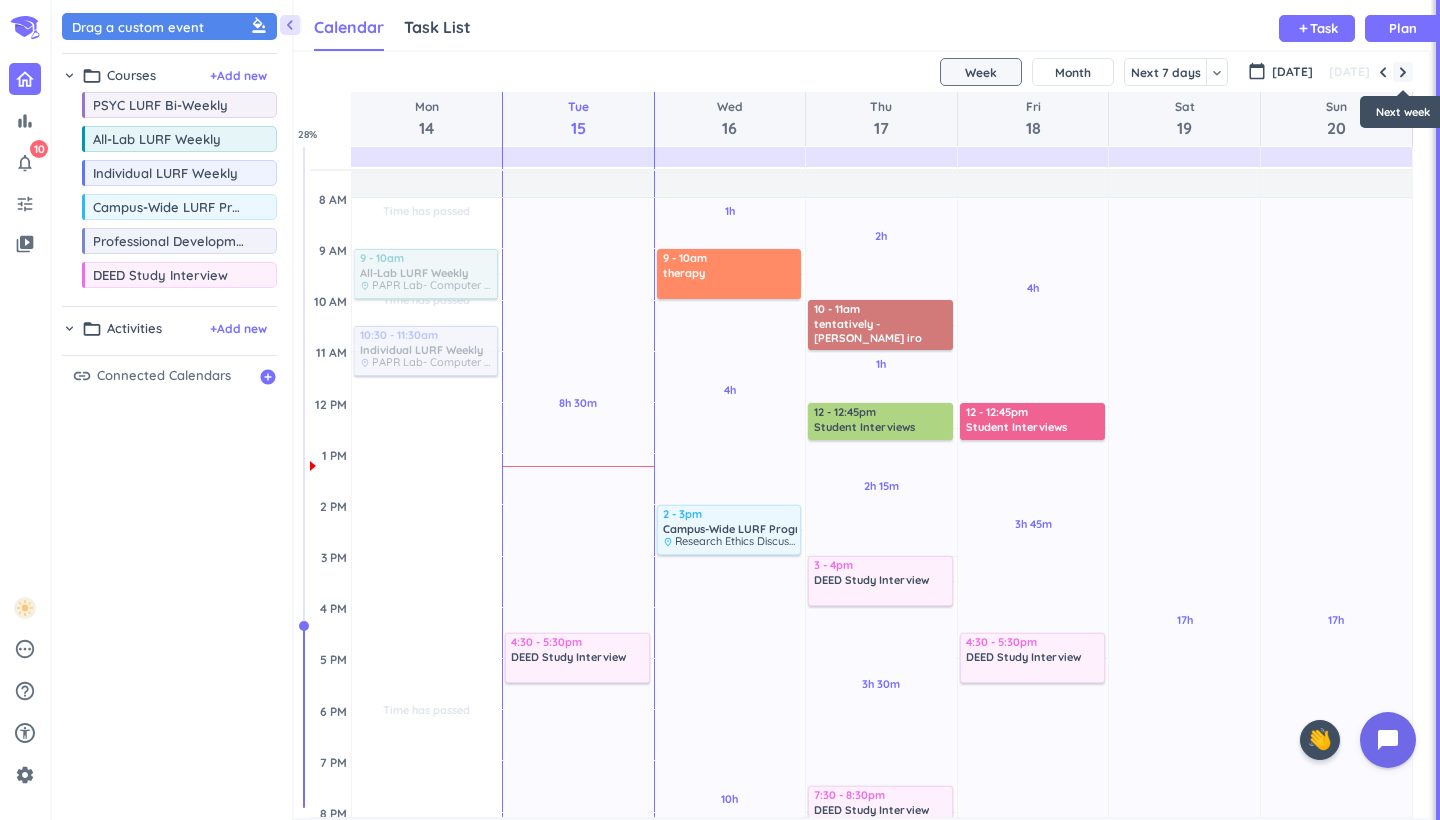 click at bounding box center [1403, 72] 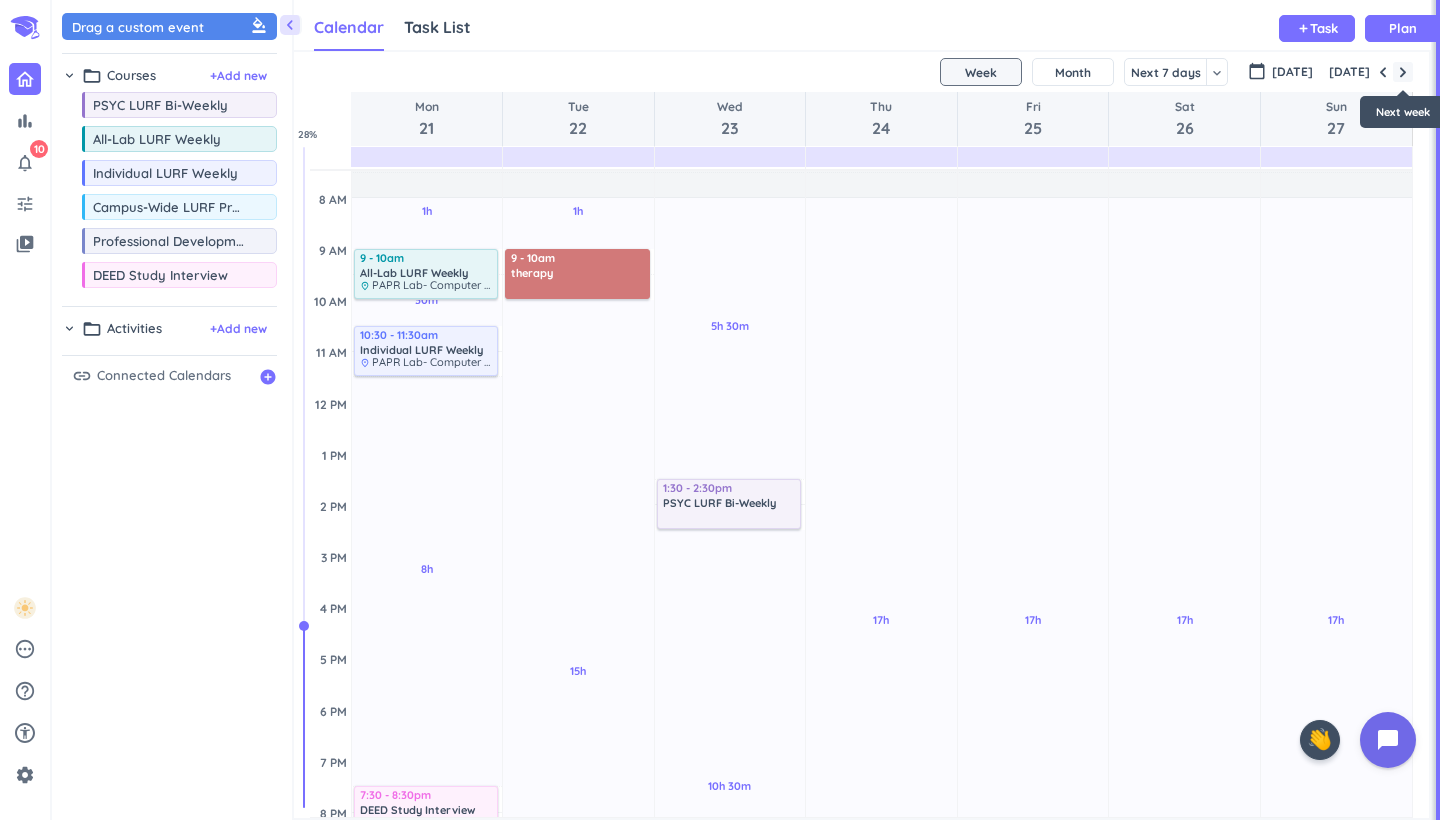 scroll, scrollTop: 104, scrollLeft: 0, axis: vertical 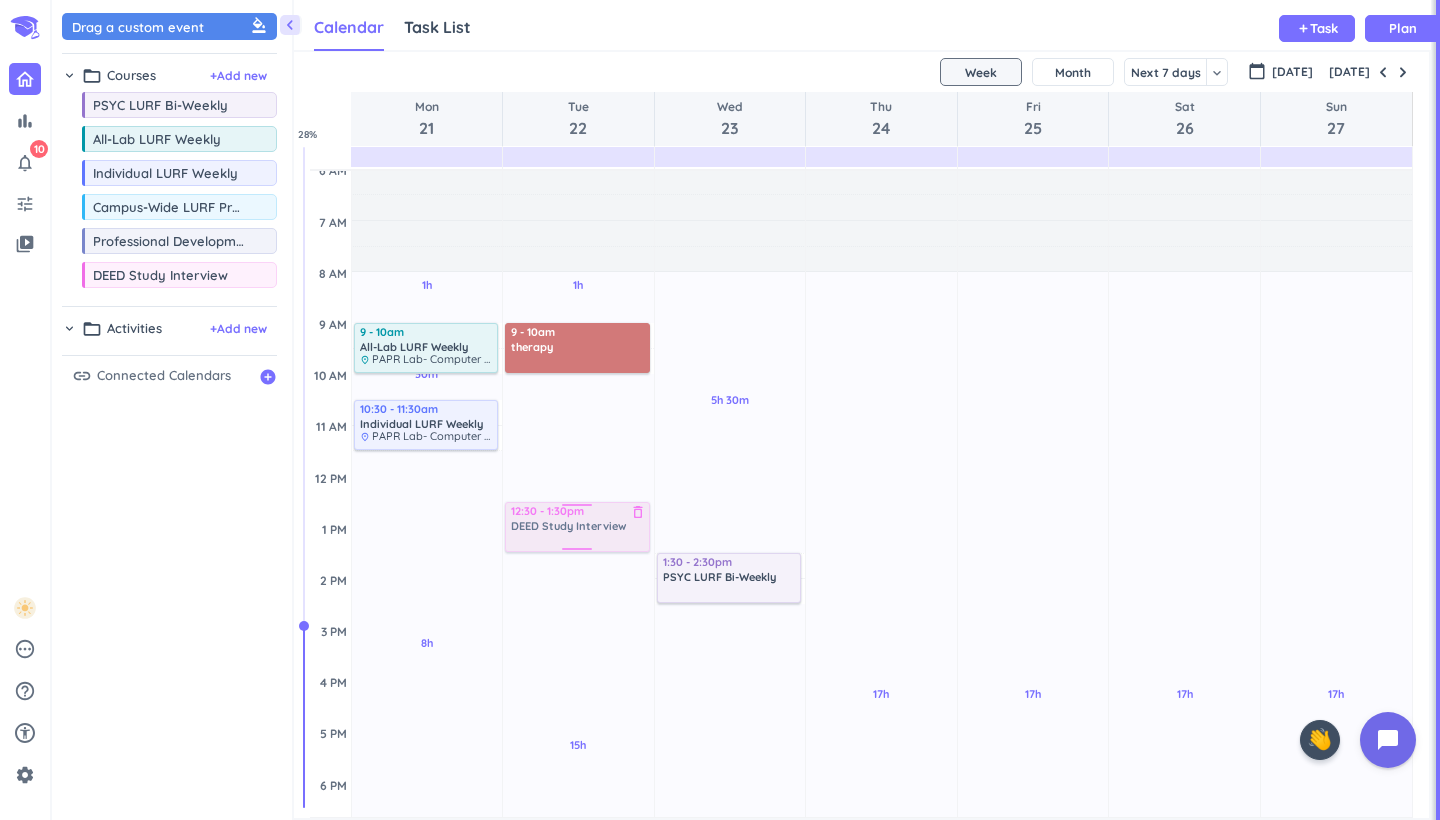 drag, startPoint x: 147, startPoint y: 274, endPoint x: 578, endPoint y: 506, distance: 489.4742 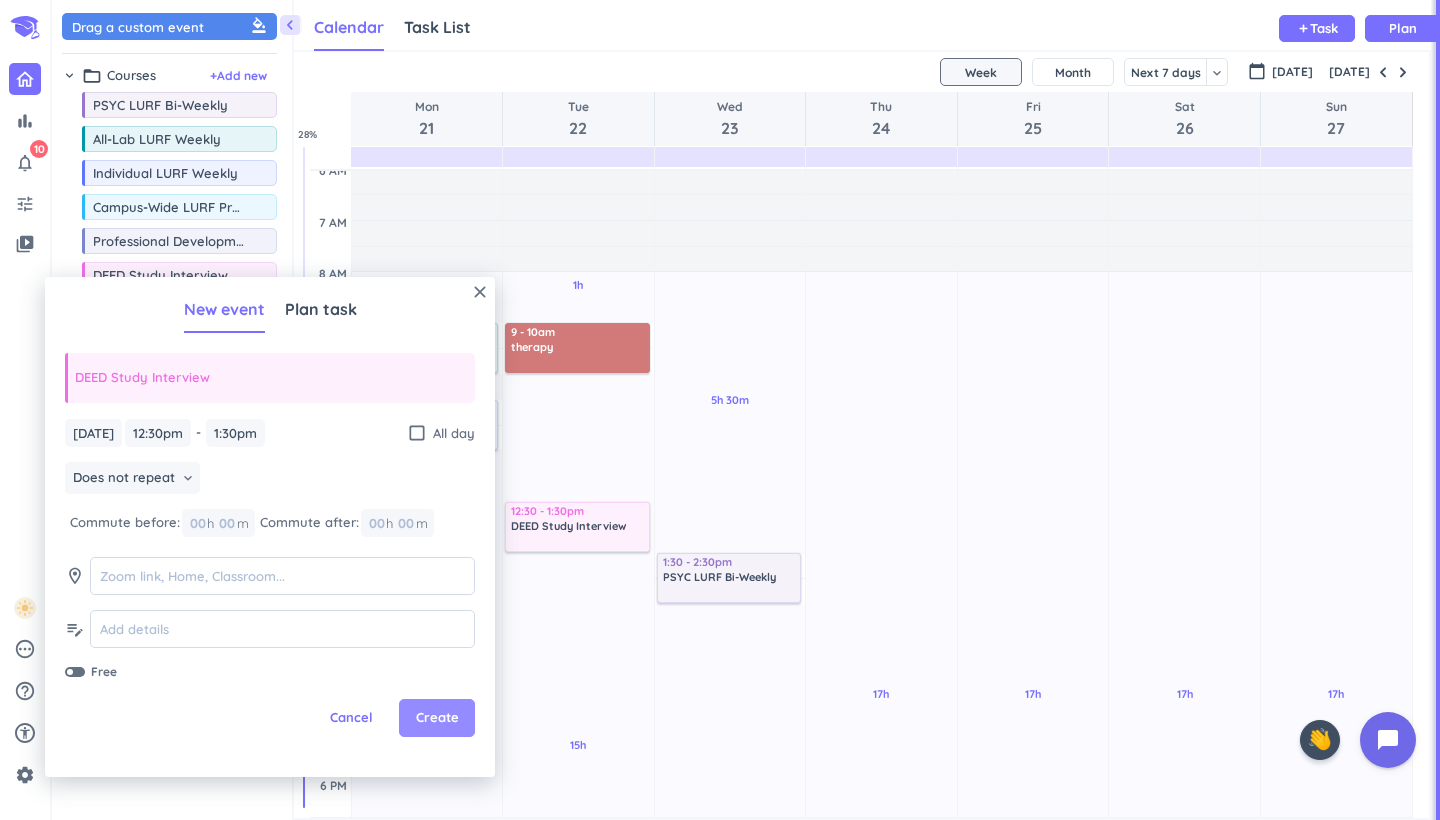 click on "Create" at bounding box center (437, 718) 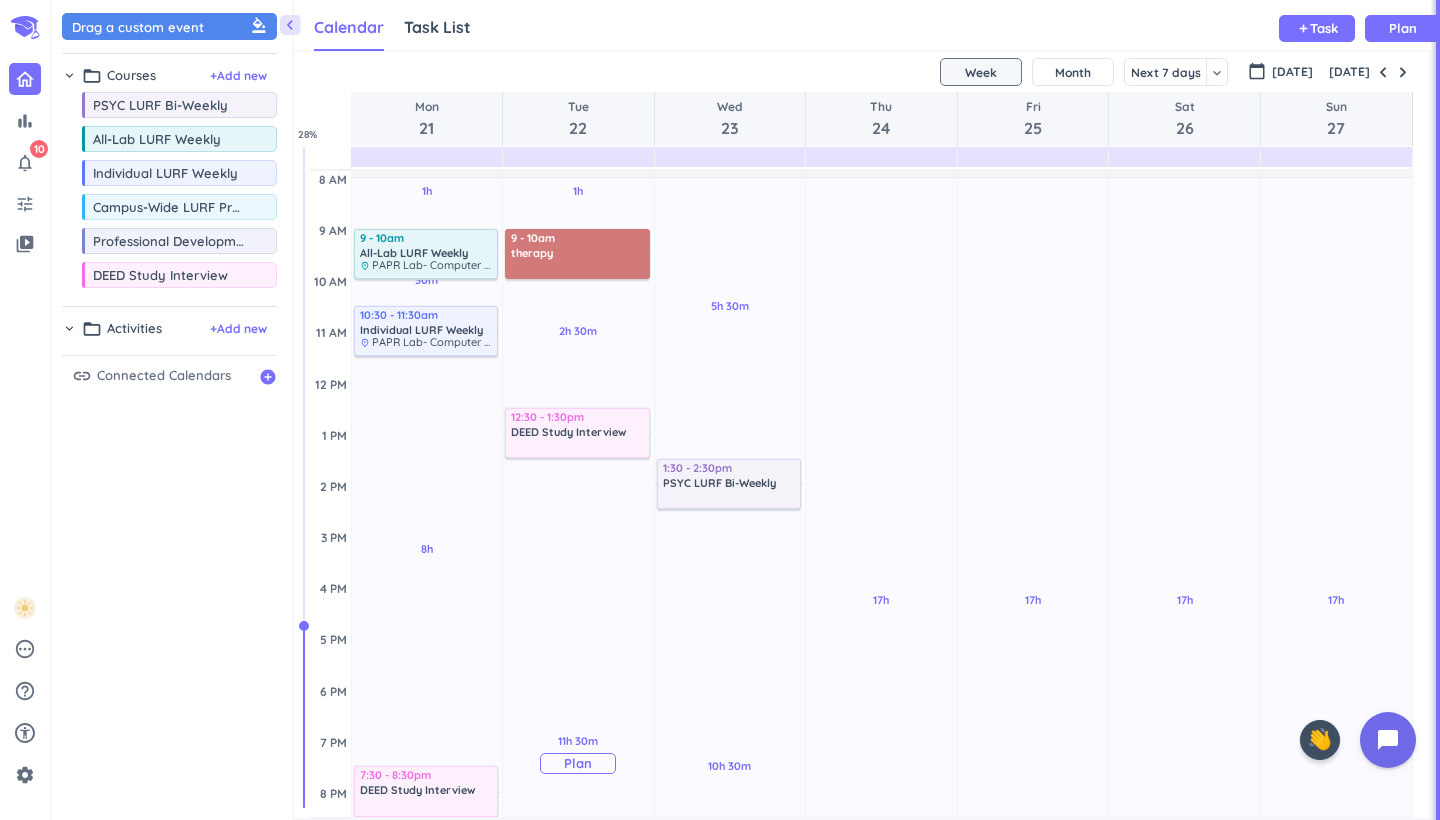 scroll, scrollTop: 200, scrollLeft: 0, axis: vertical 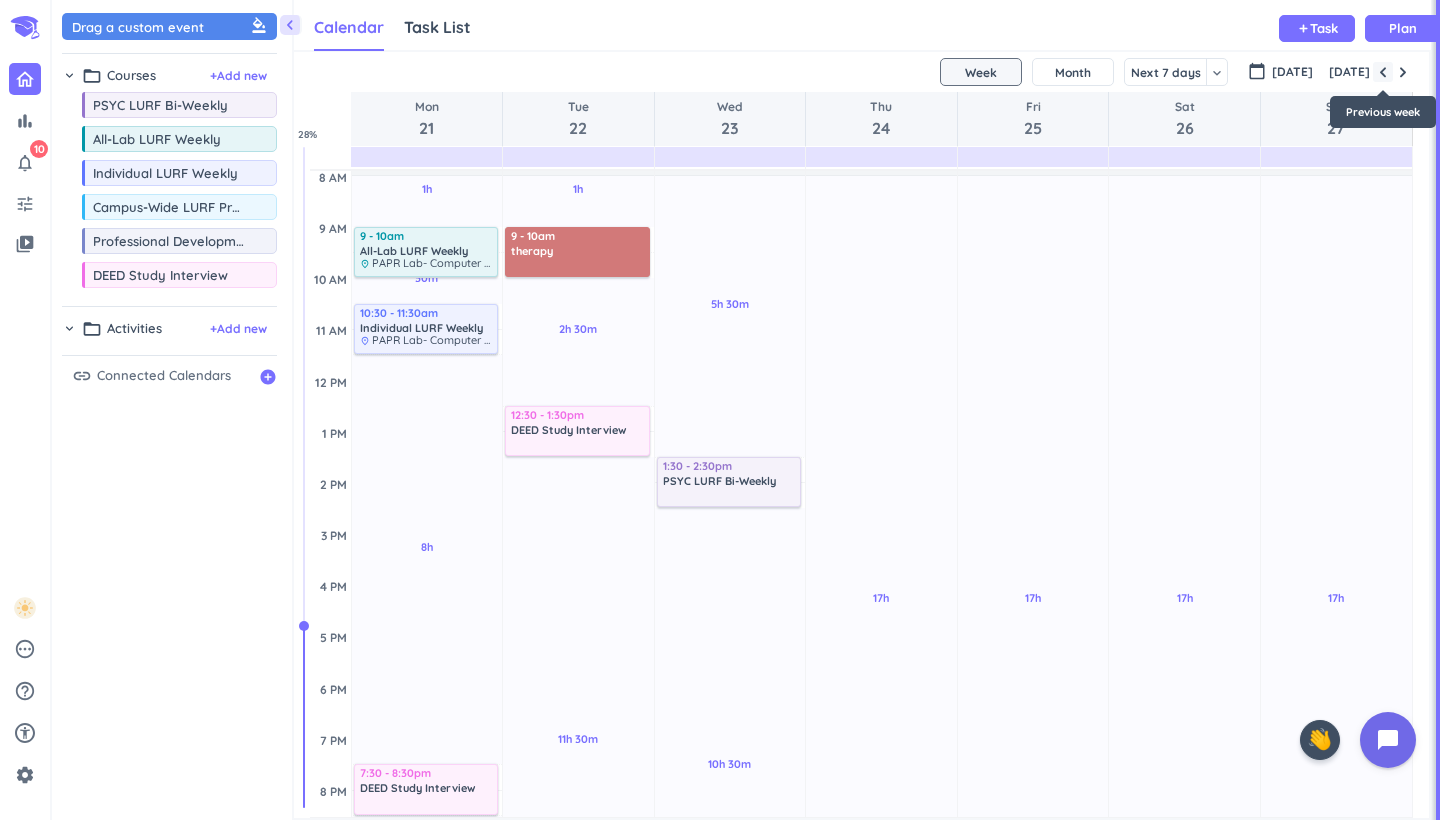 click at bounding box center (1383, 72) 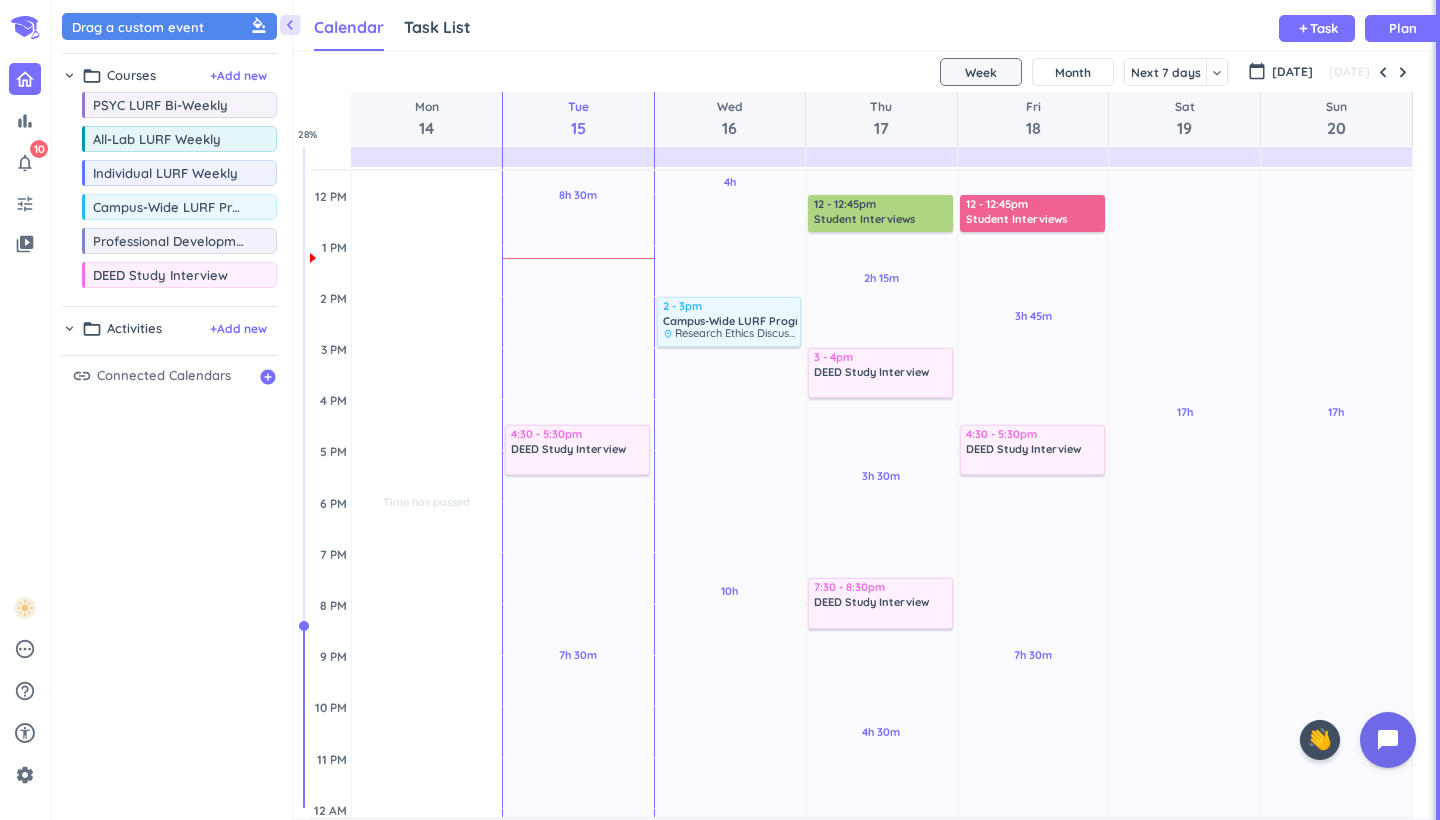 scroll, scrollTop: 389, scrollLeft: 0, axis: vertical 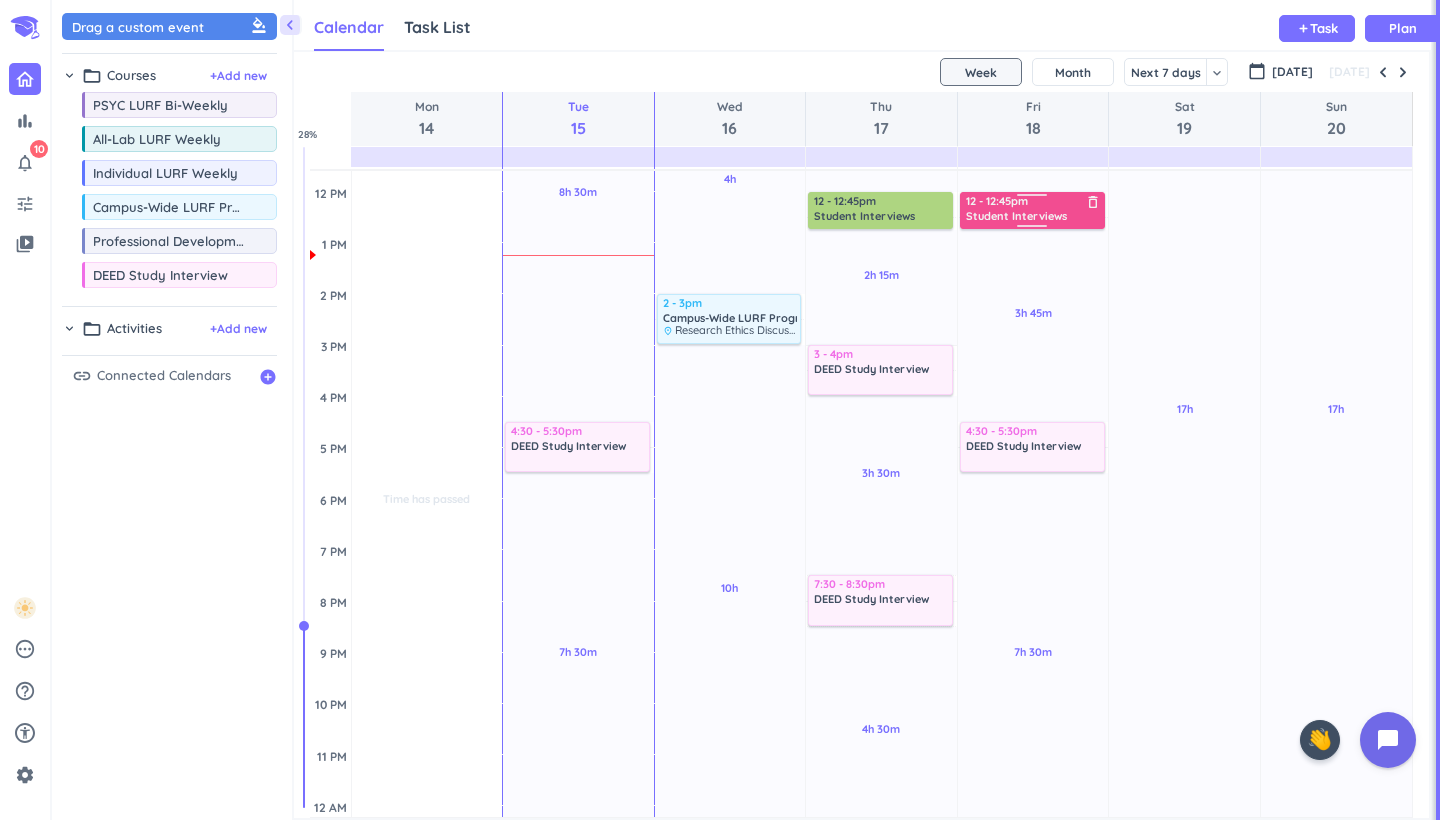 click at bounding box center [1032, 198] 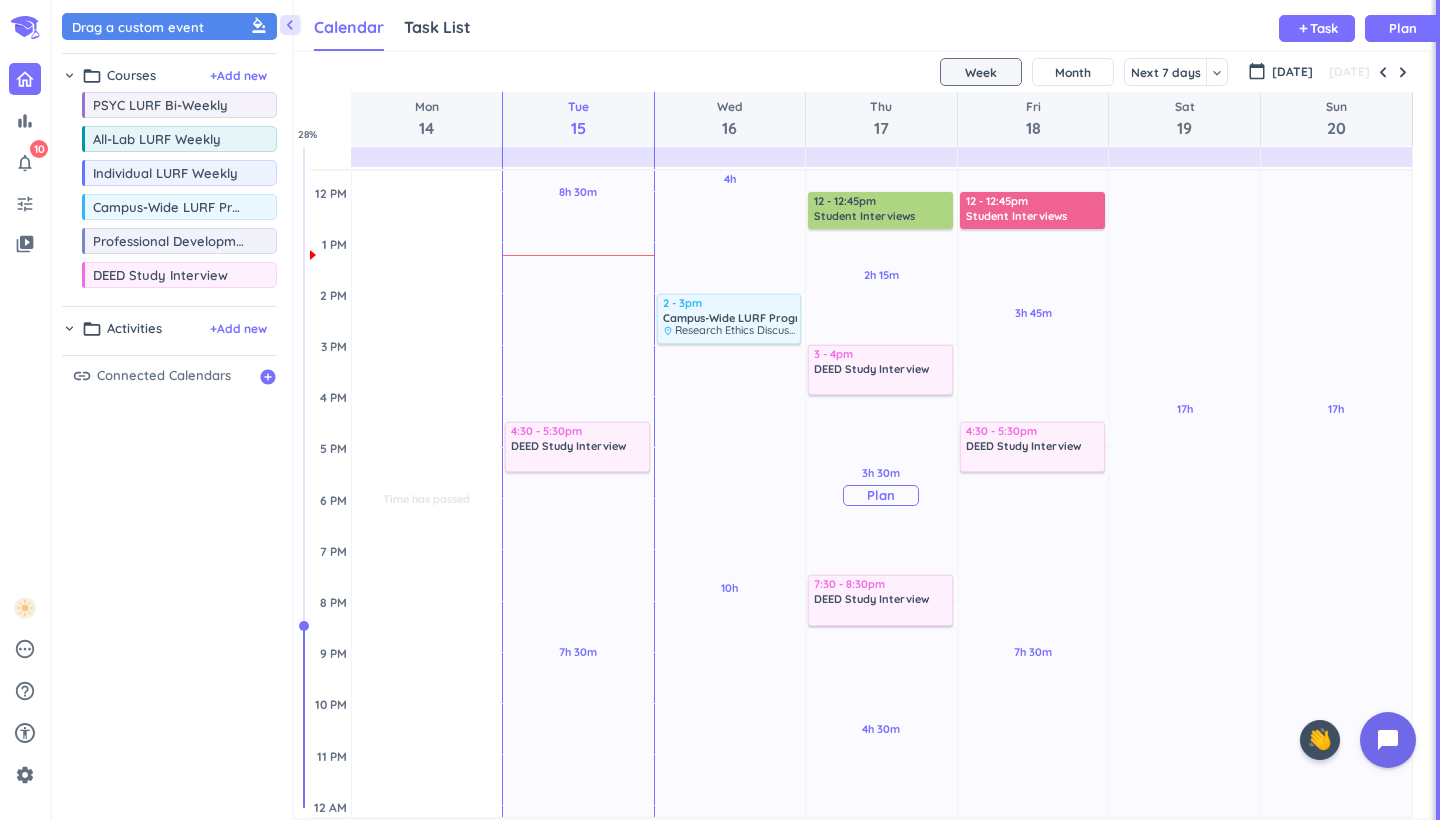 click on "3h 30m" at bounding box center [881, 473] 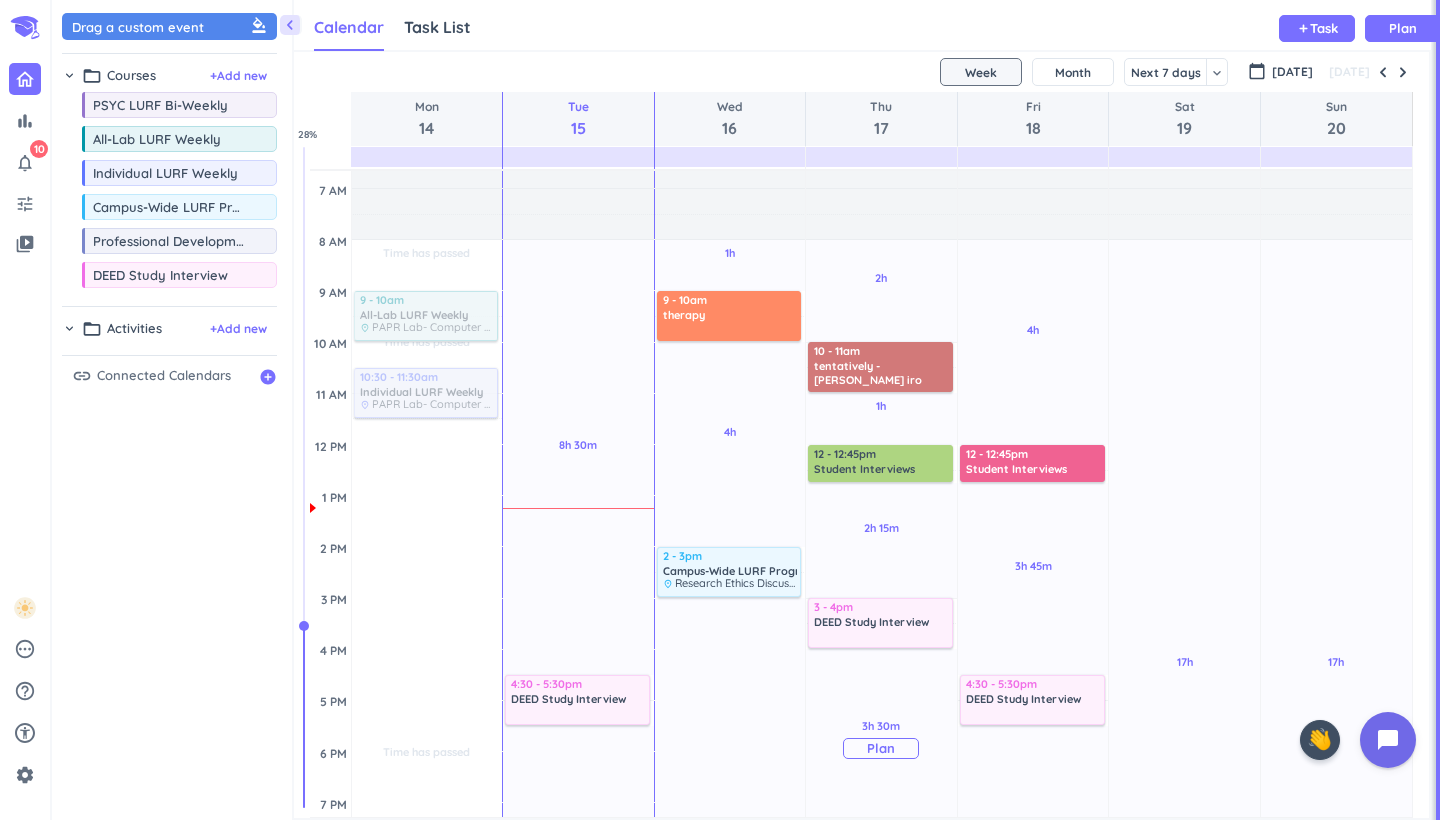 scroll, scrollTop: 132, scrollLeft: 0, axis: vertical 